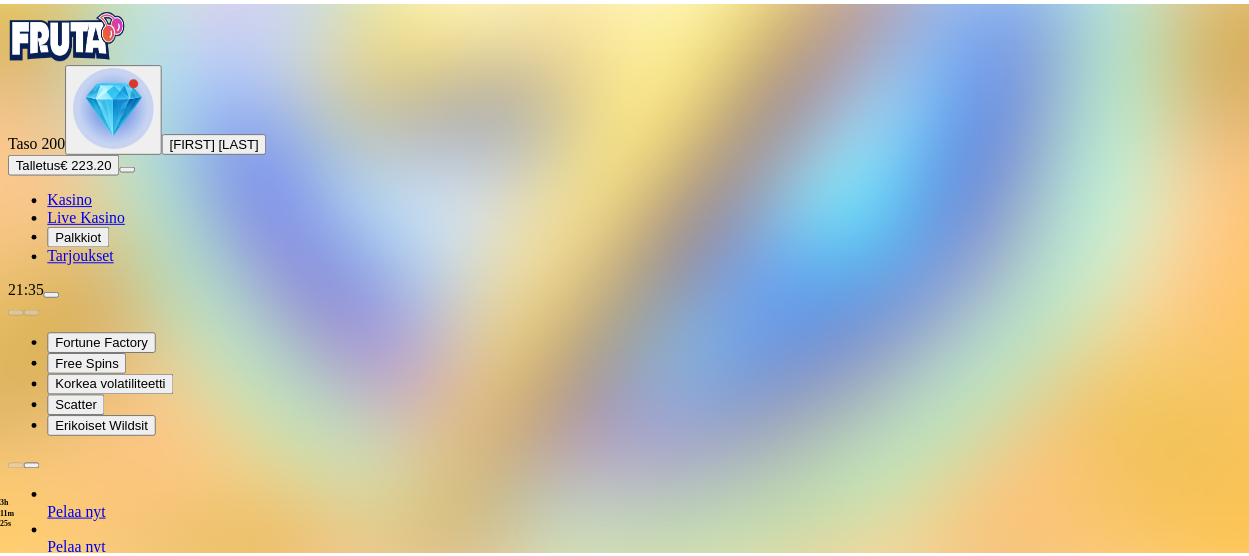 scroll, scrollTop: 0, scrollLeft: 0, axis: both 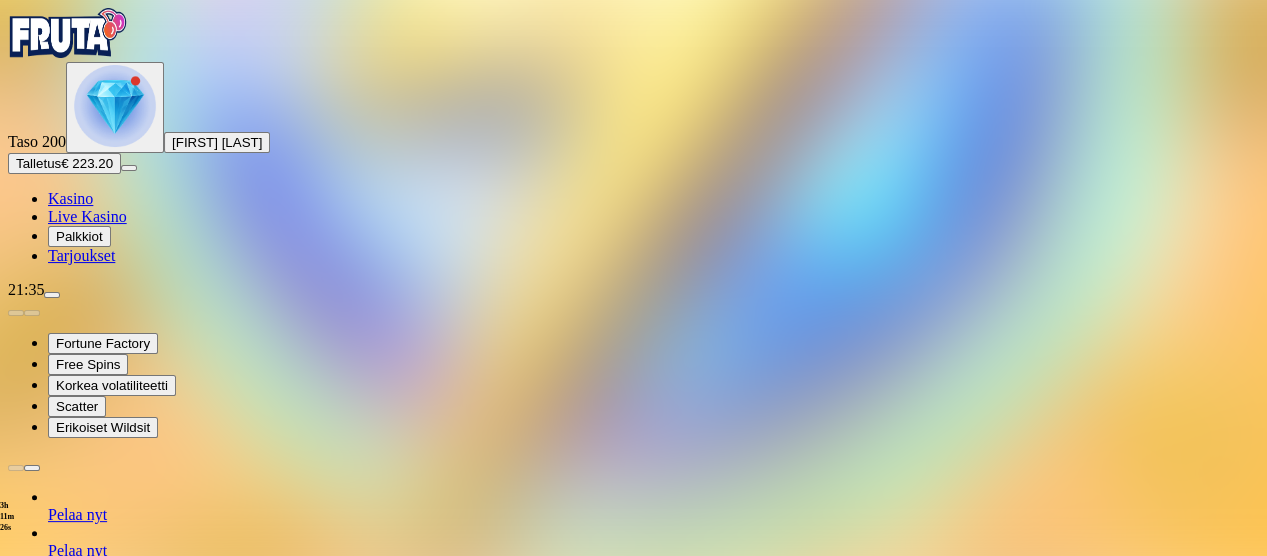 click at bounding box center [16, 1237] 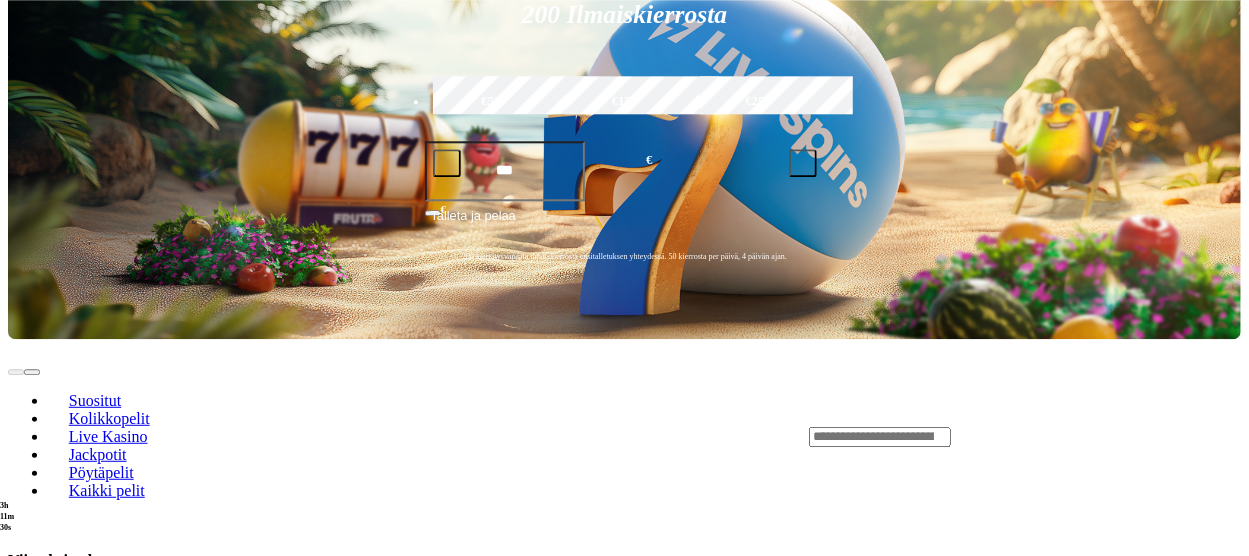 scroll, scrollTop: 394, scrollLeft: 0, axis: vertical 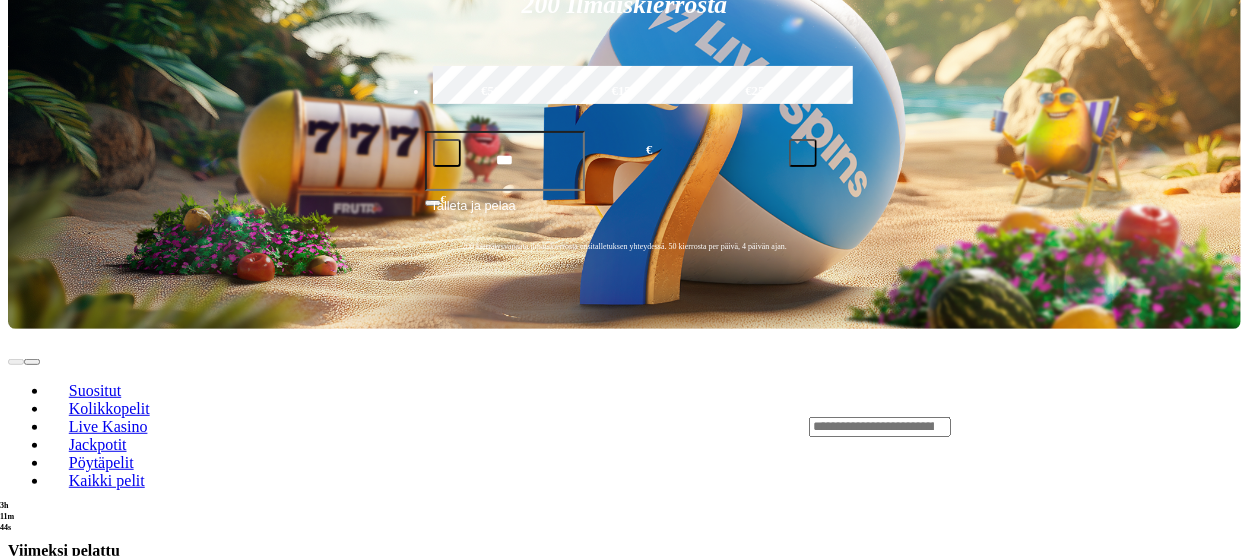 click at bounding box center (32, 1756) 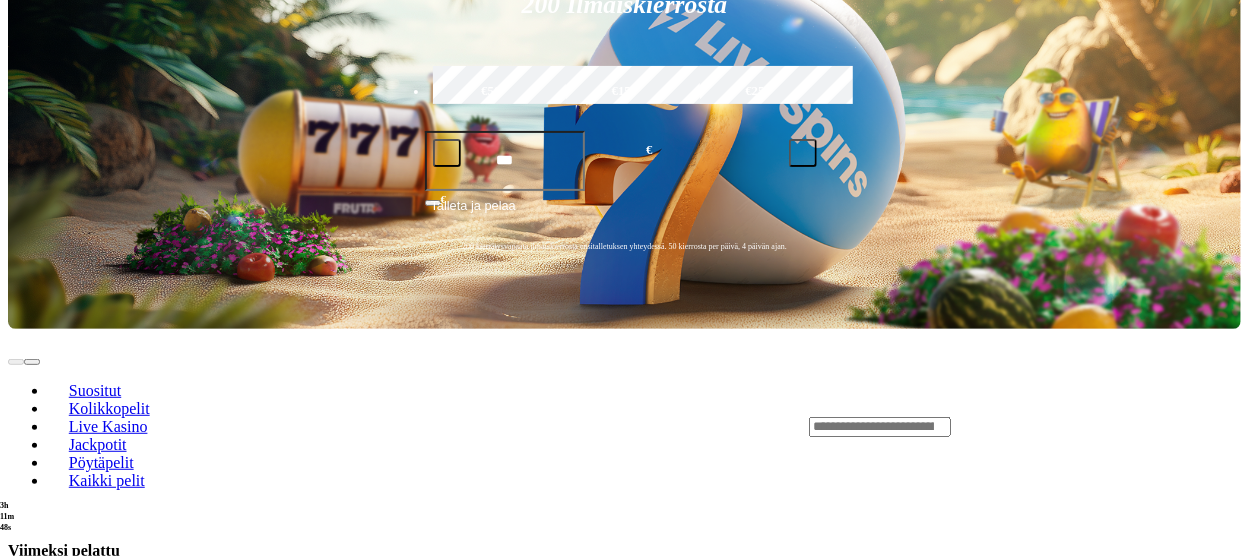 click at bounding box center [32, 1756] 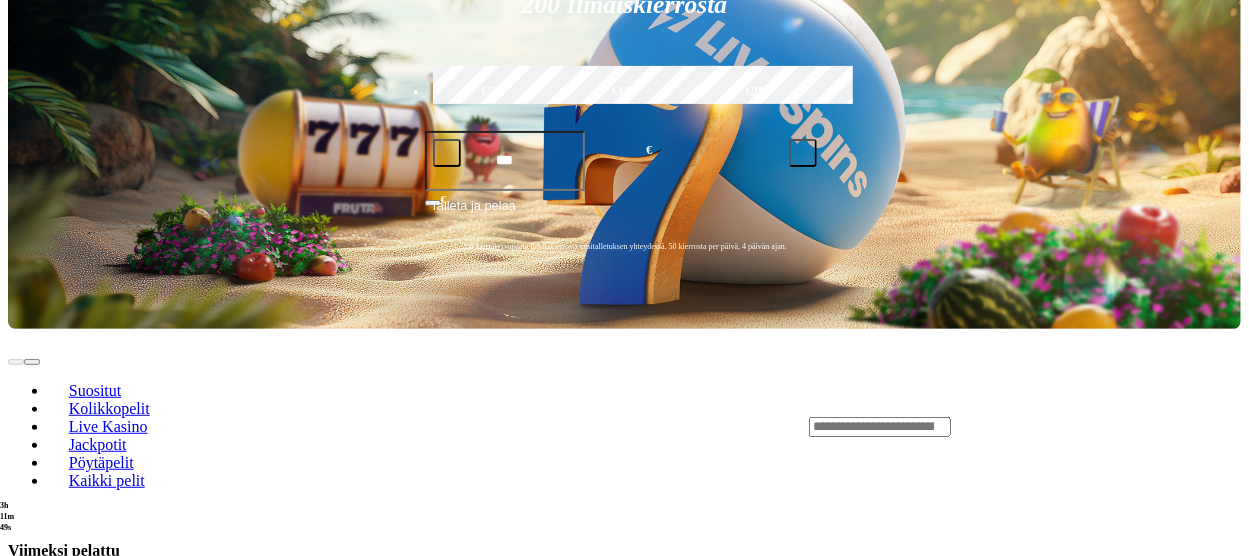click at bounding box center [32, 1756] 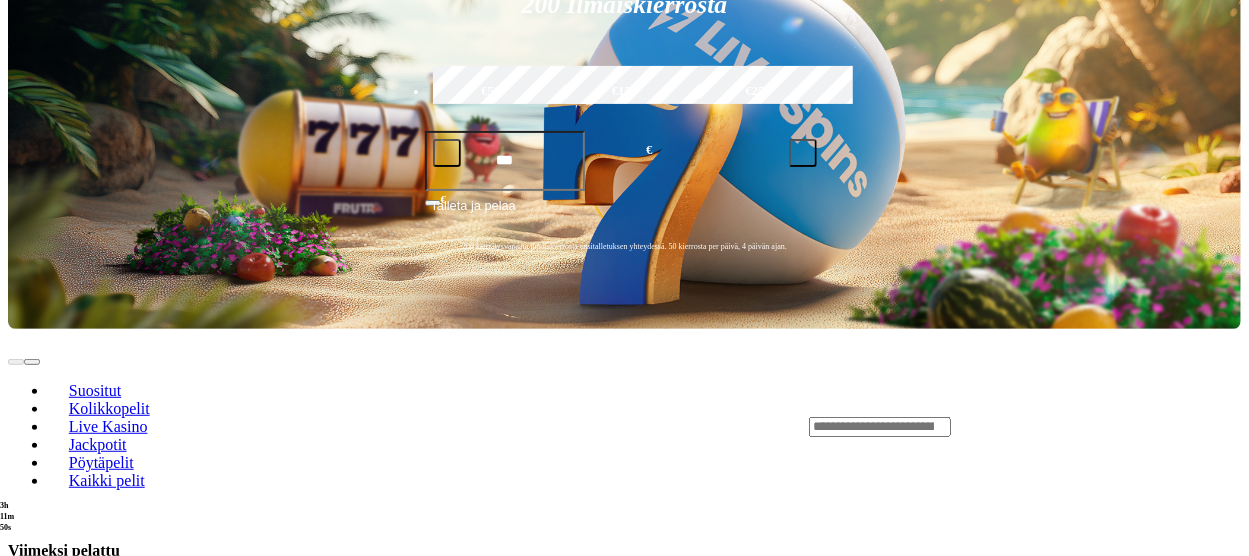 click on "Näytä kaikki" at bounding box center [1216, 1687] 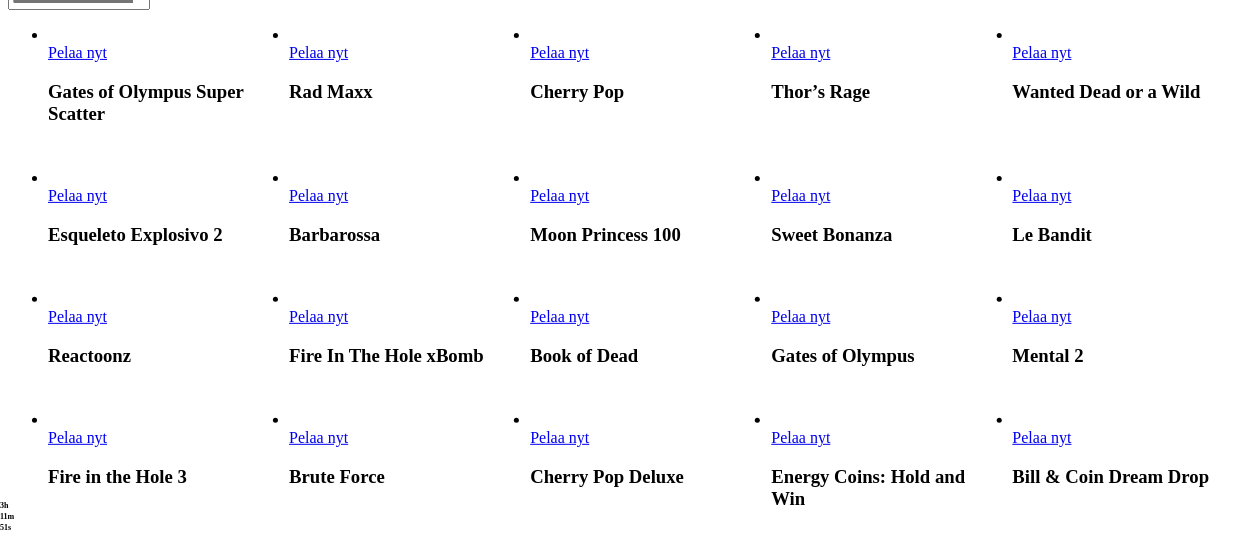 scroll, scrollTop: 0, scrollLeft: 0, axis: both 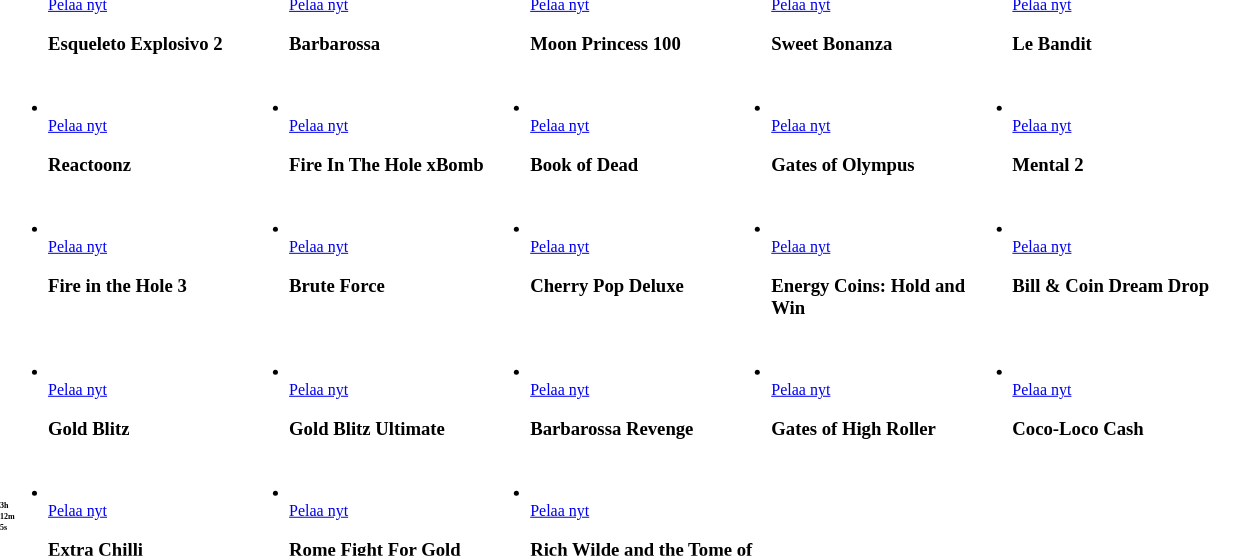 click on "Pelaa nyt" at bounding box center (318, 125) 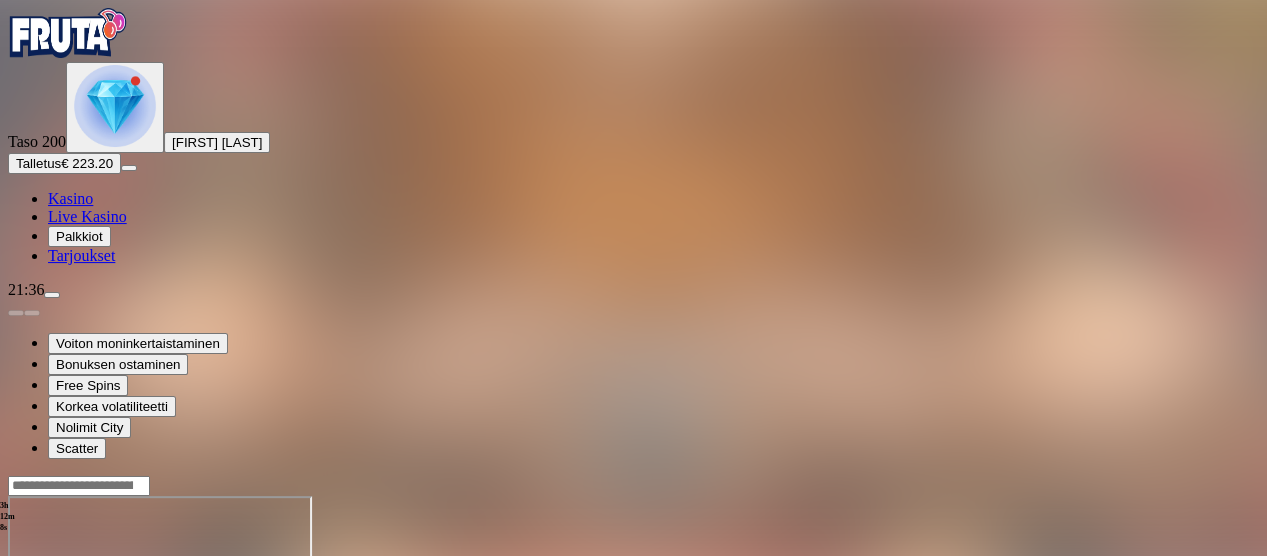 click at bounding box center [48, 668] 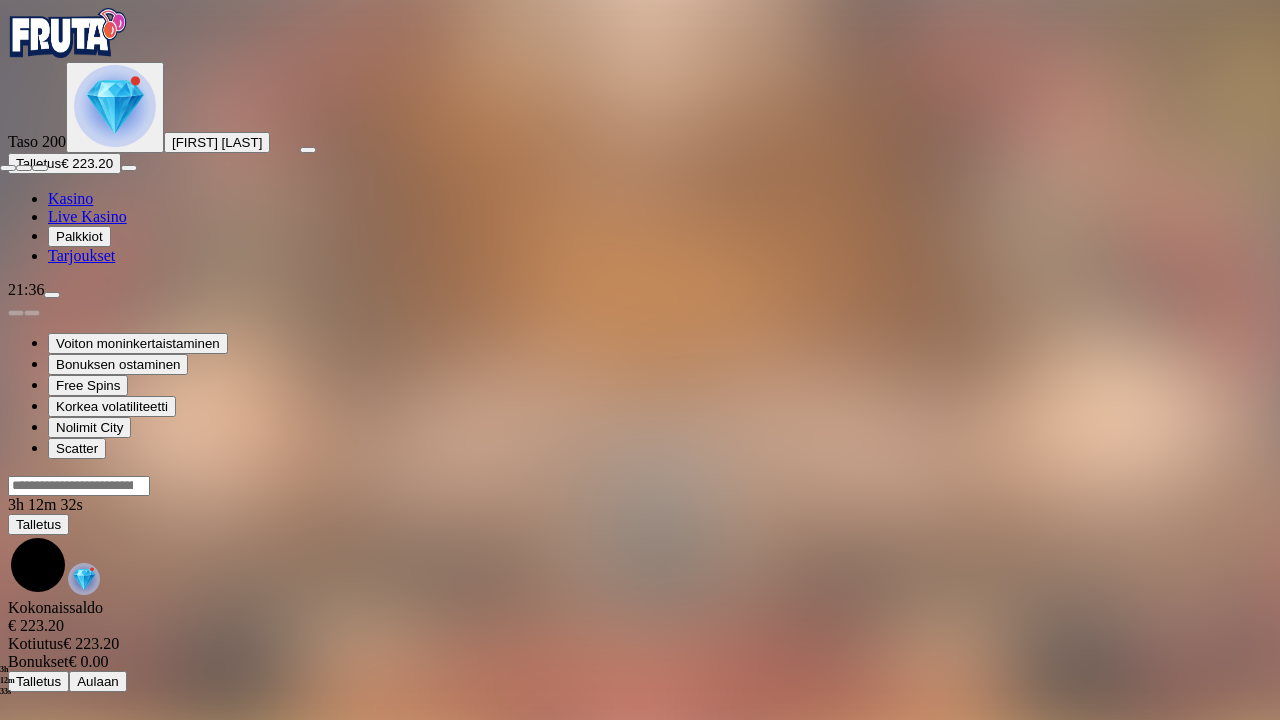 click at bounding box center [40, 168] 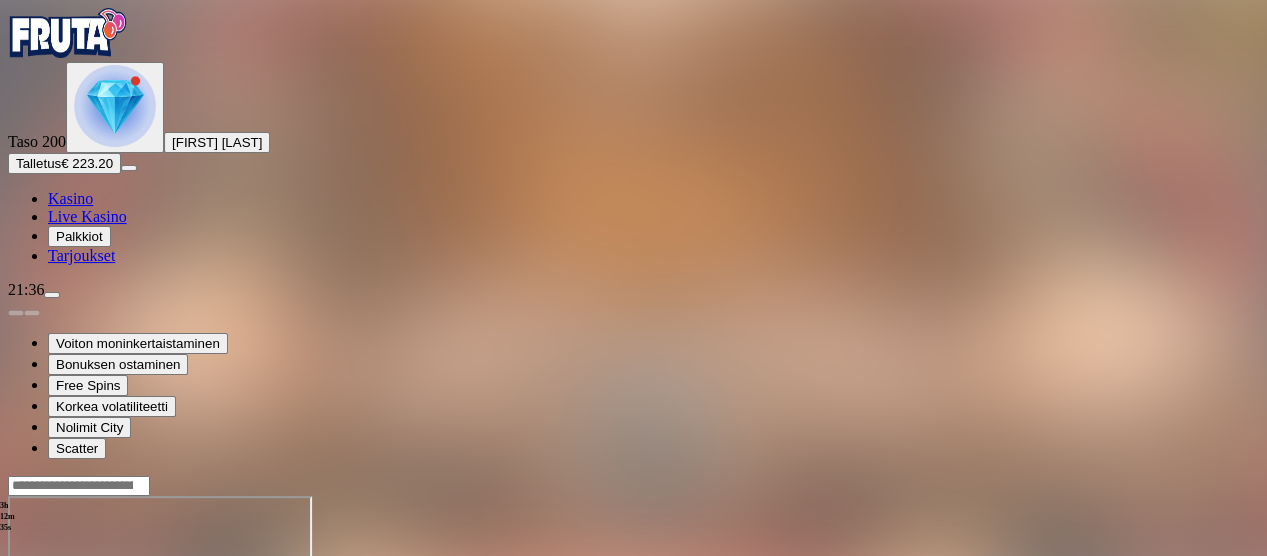 click at bounding box center (16, 668) 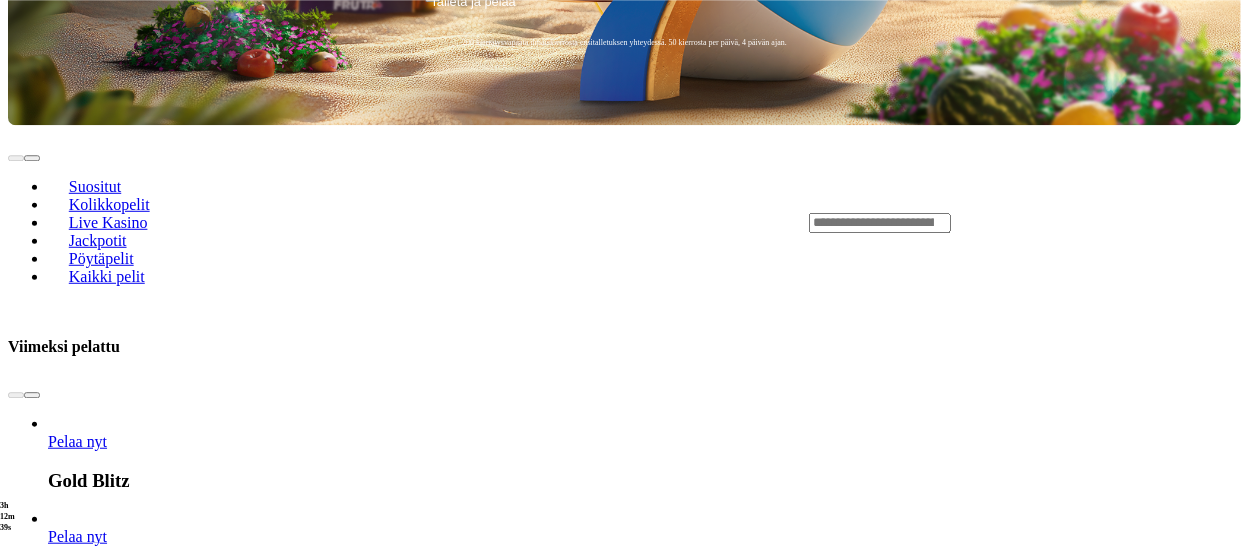 scroll, scrollTop: 569, scrollLeft: 0, axis: vertical 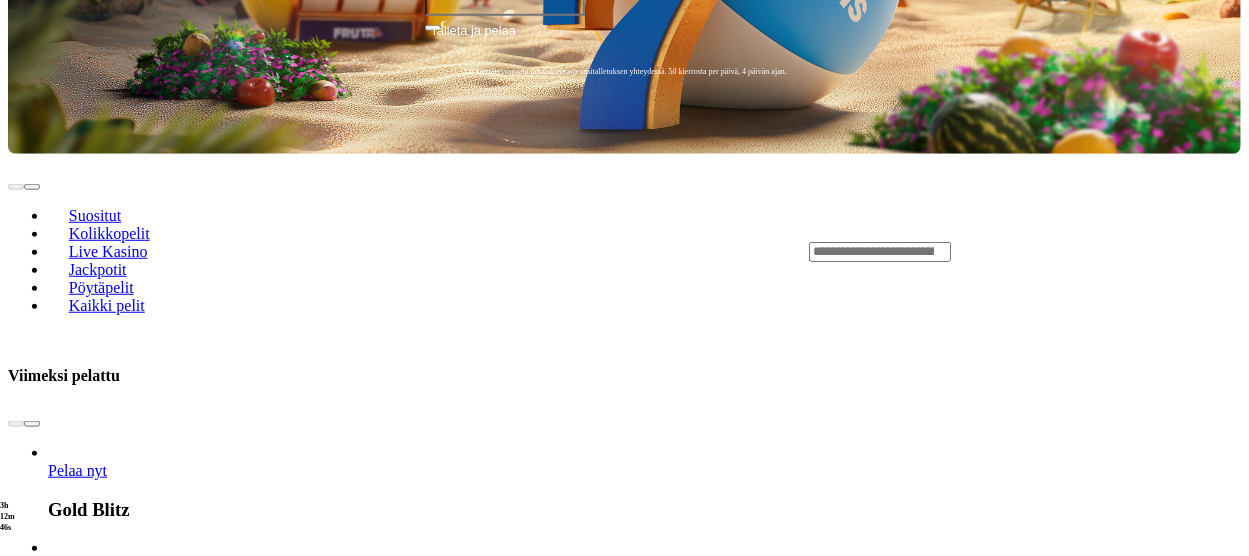 click at bounding box center (32, 2738) 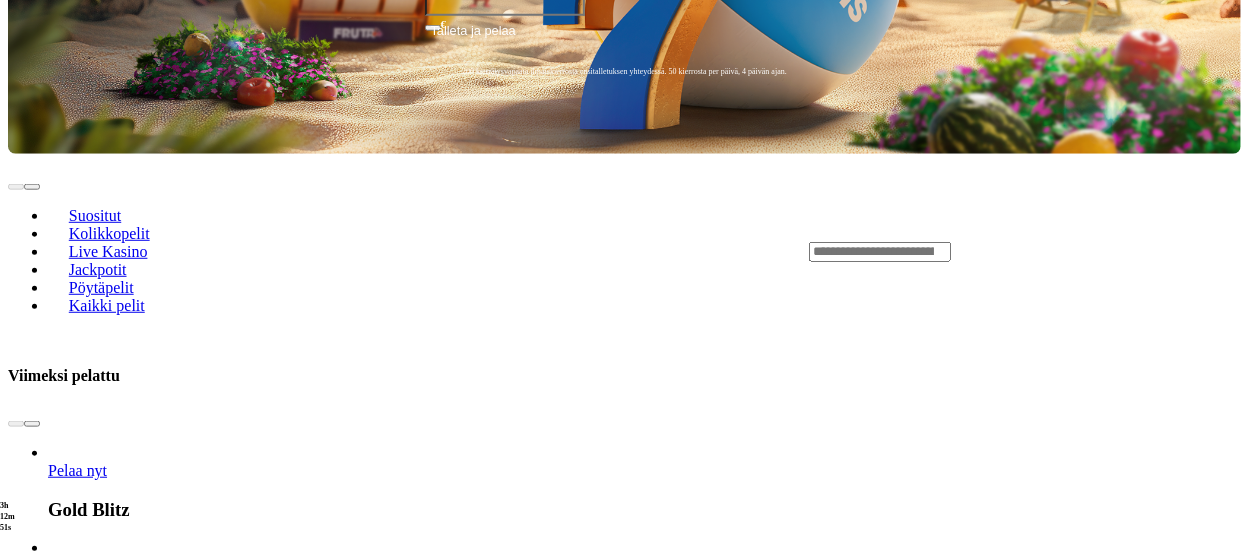 click on "Pelaa nyt" at bounding box center [-674, 3643] 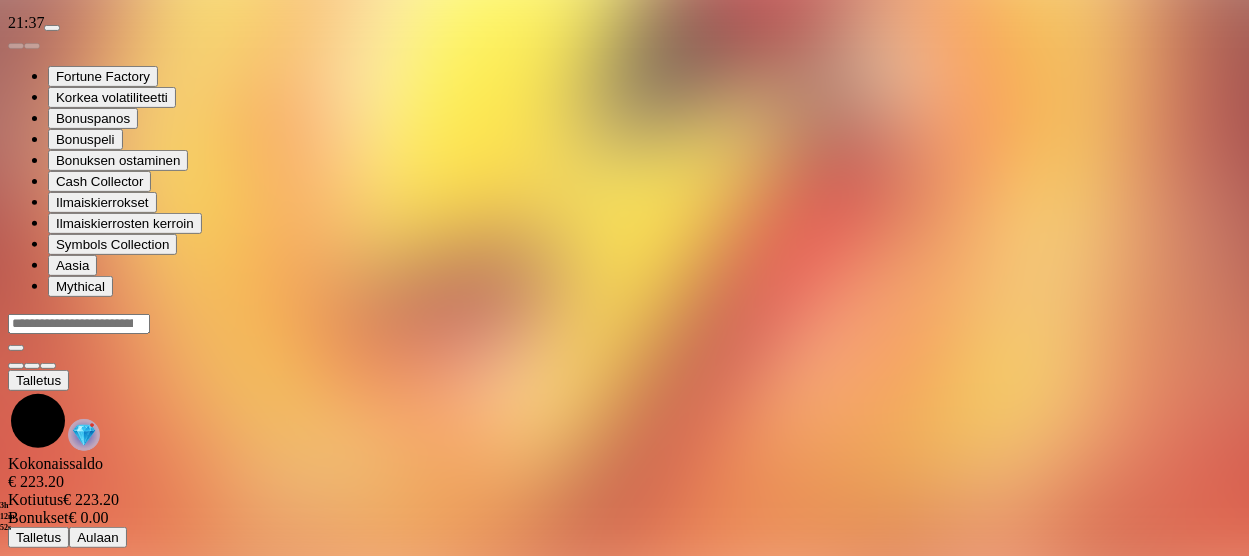 scroll, scrollTop: 0, scrollLeft: 0, axis: both 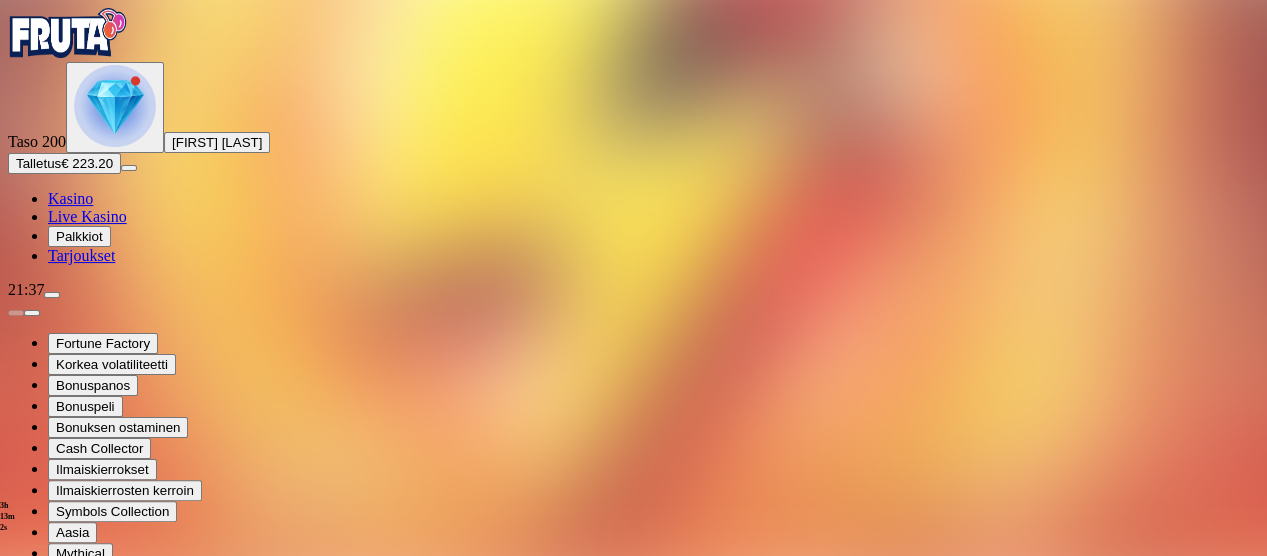 click at bounding box center [48, 773] 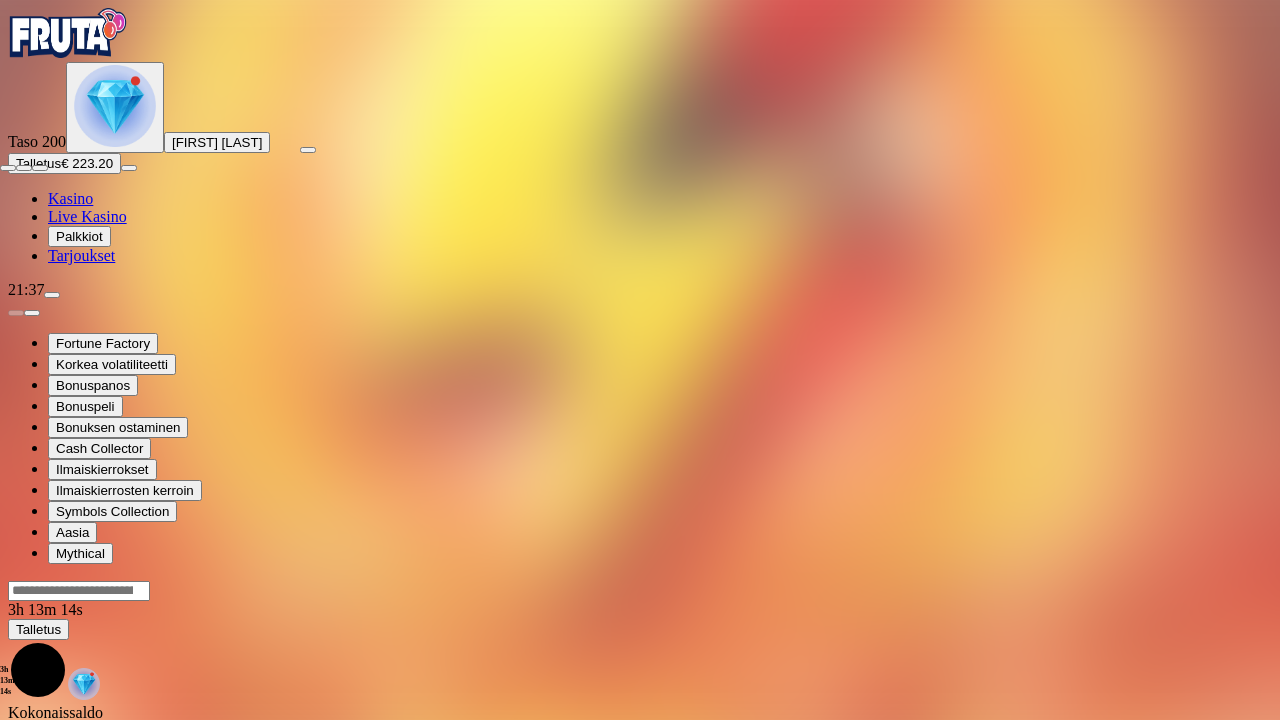 click at bounding box center (40, 168) 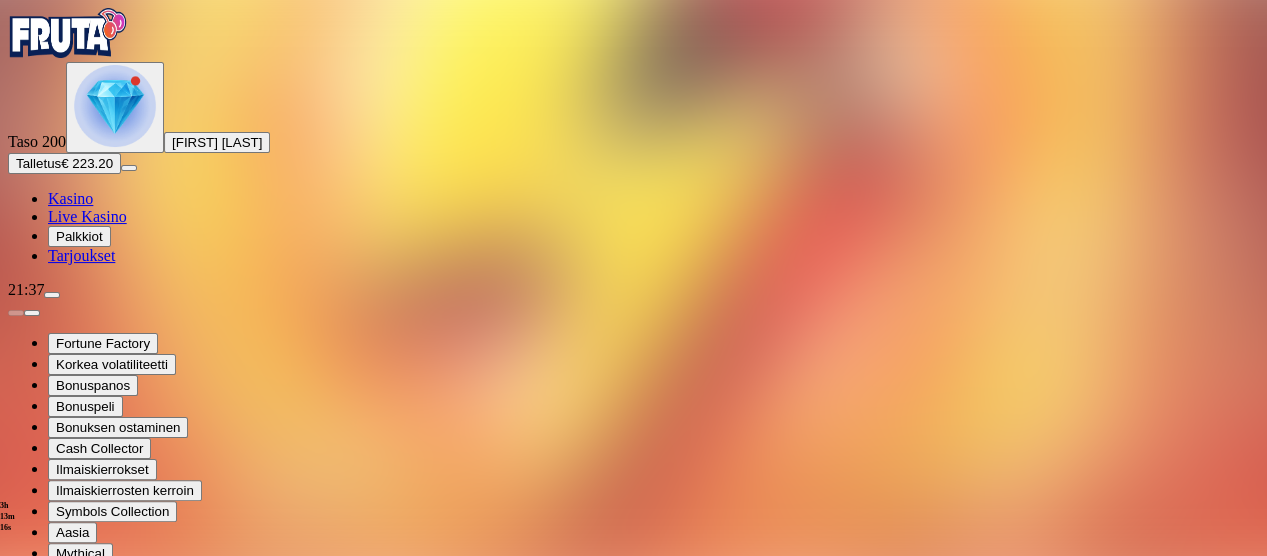 click at bounding box center [16, 773] 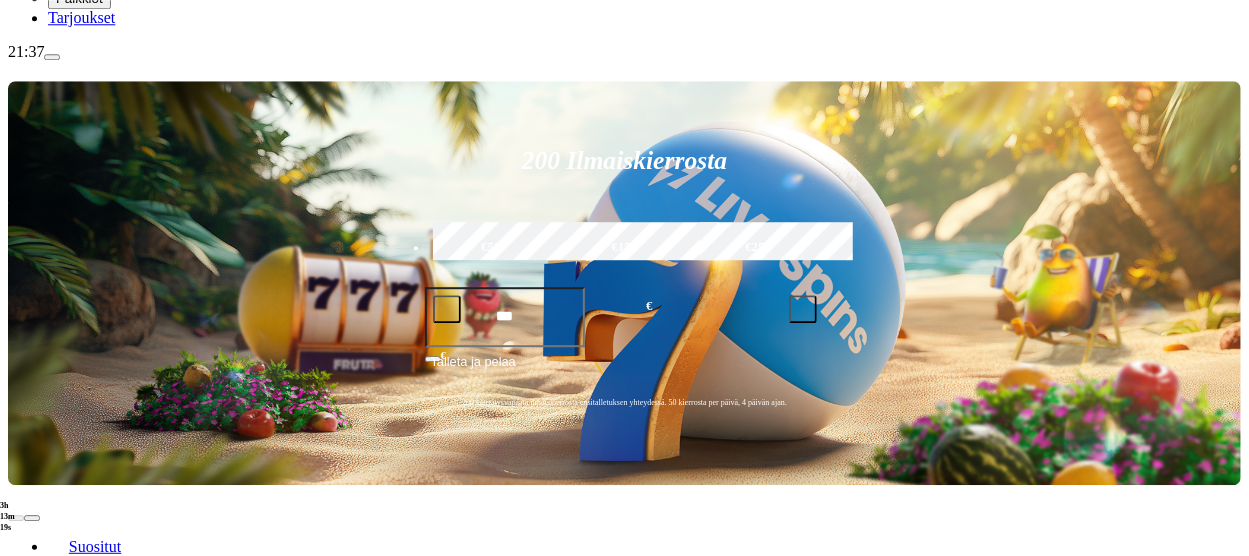 scroll, scrollTop: 243, scrollLeft: 0, axis: vertical 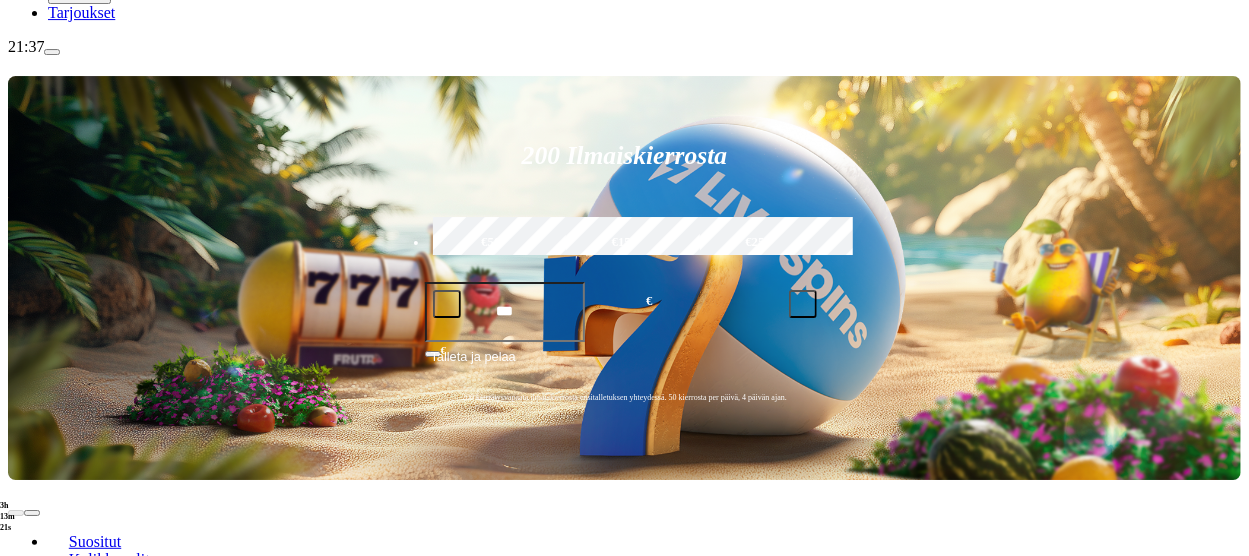 click on "Pelaa nyt" at bounding box center [77, 1178] 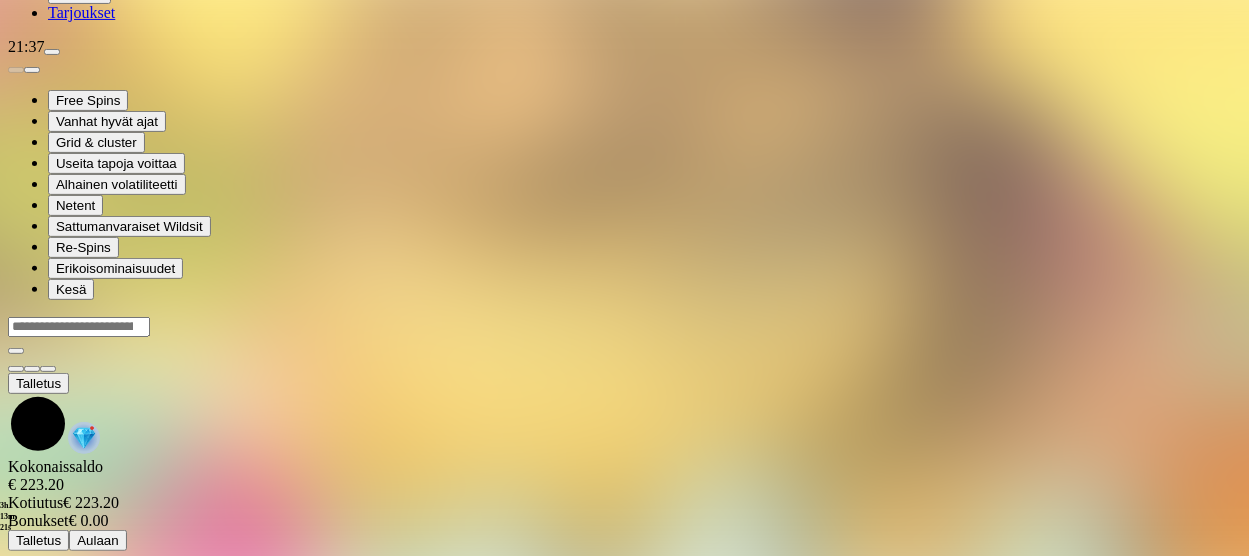 scroll, scrollTop: 0, scrollLeft: 0, axis: both 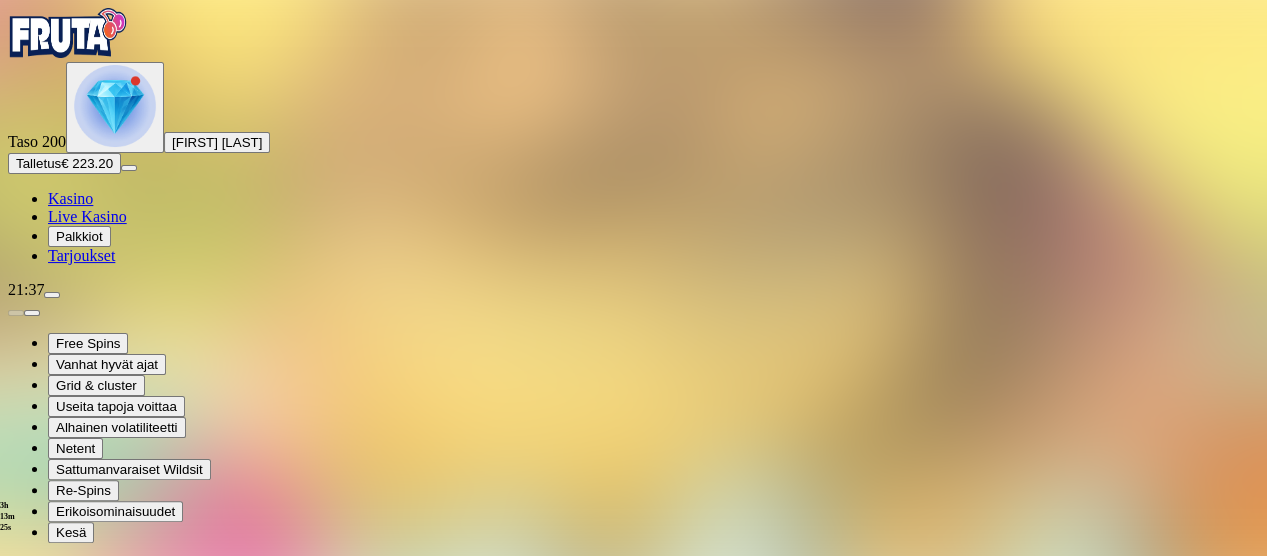 click at bounding box center [16, 752] 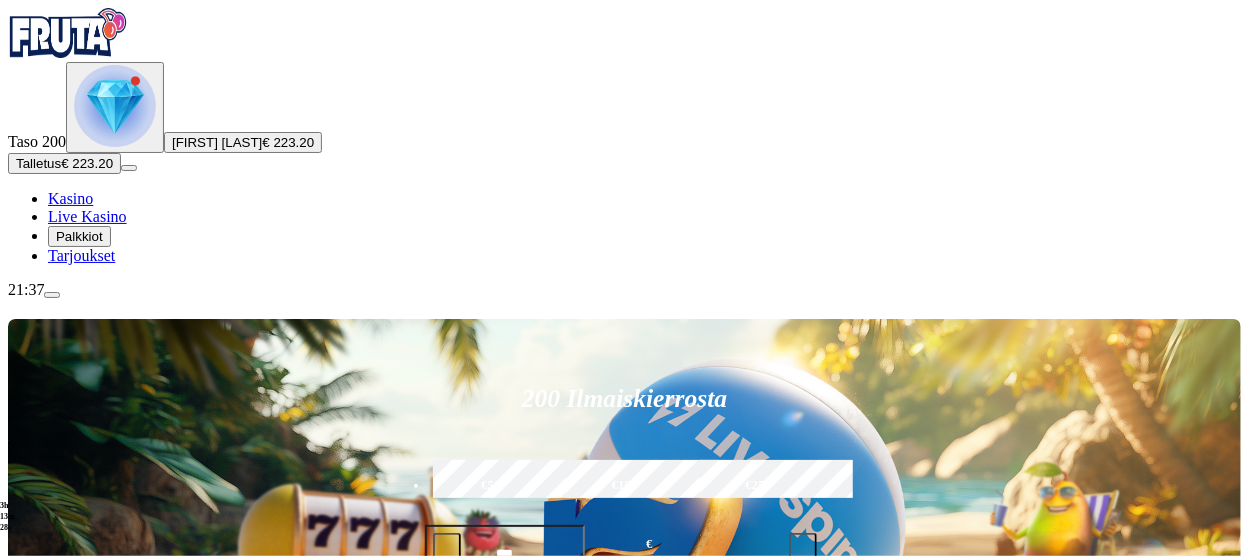 click on "Pelaa nyt" at bounding box center [77, 1325] 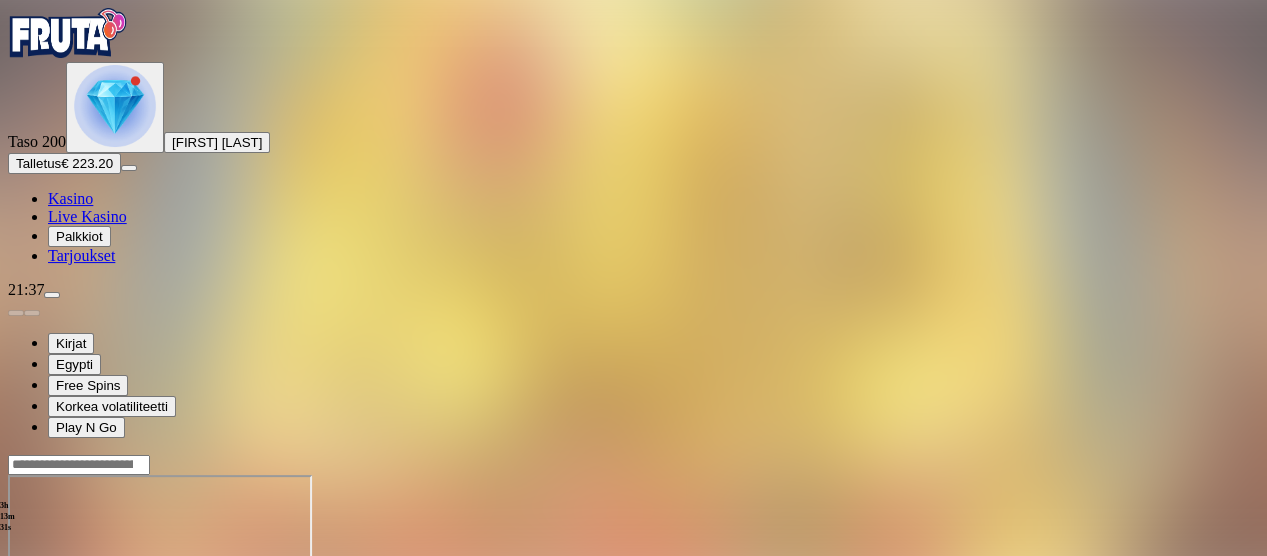 click at bounding box center (48, 647) 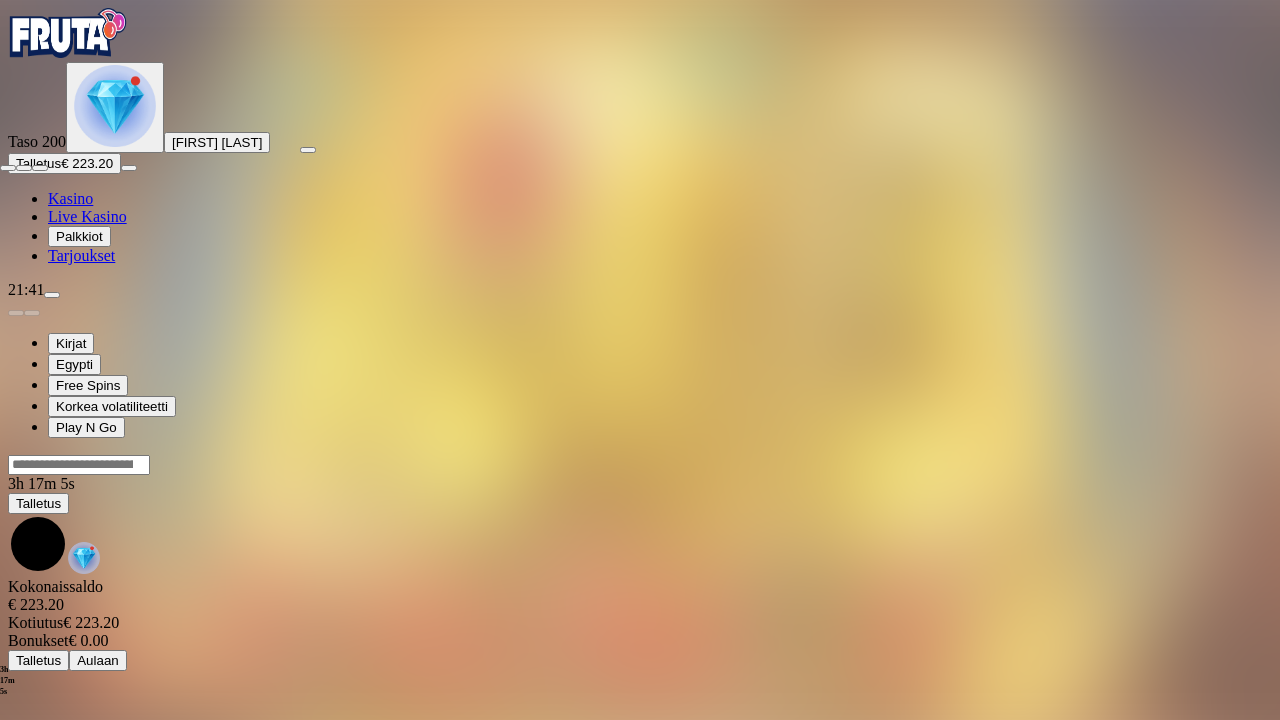 click at bounding box center (40, 168) 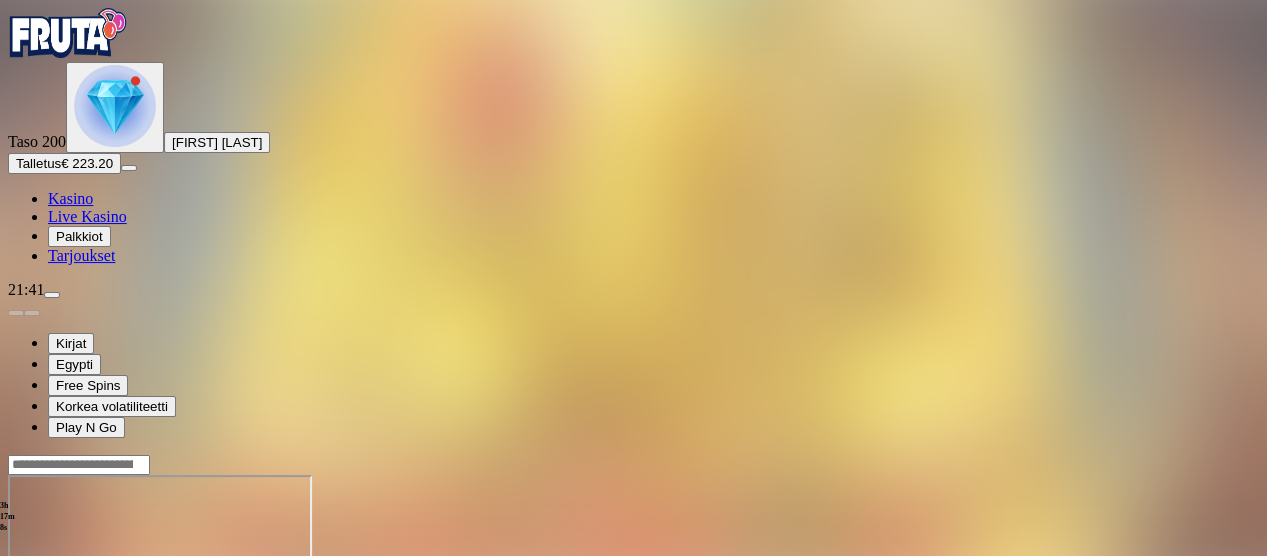 click at bounding box center [16, 647] 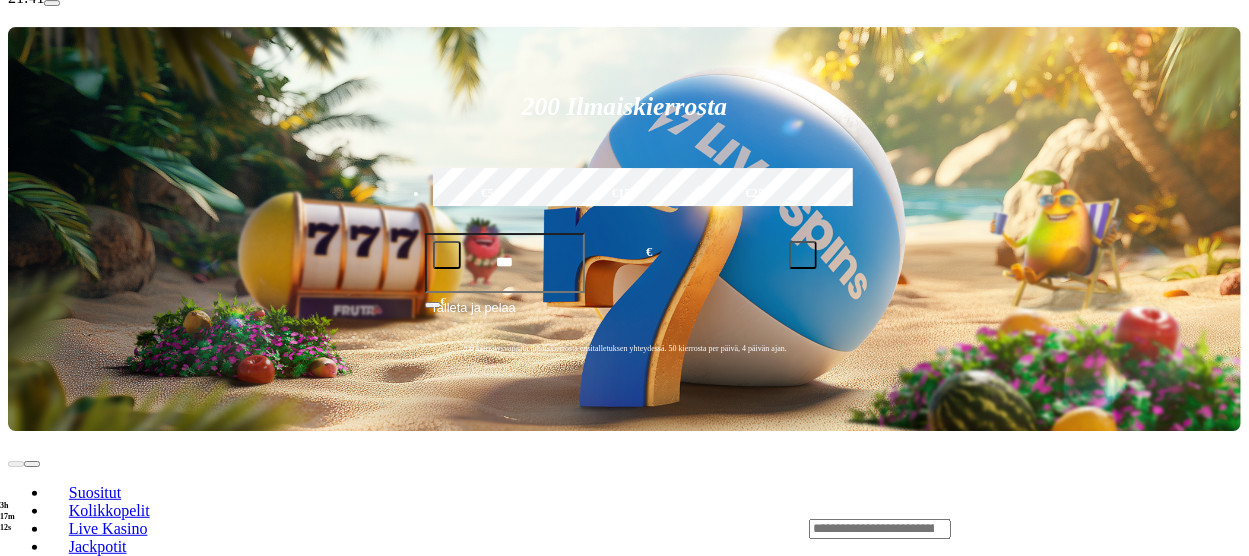 scroll, scrollTop: 294, scrollLeft: 0, axis: vertical 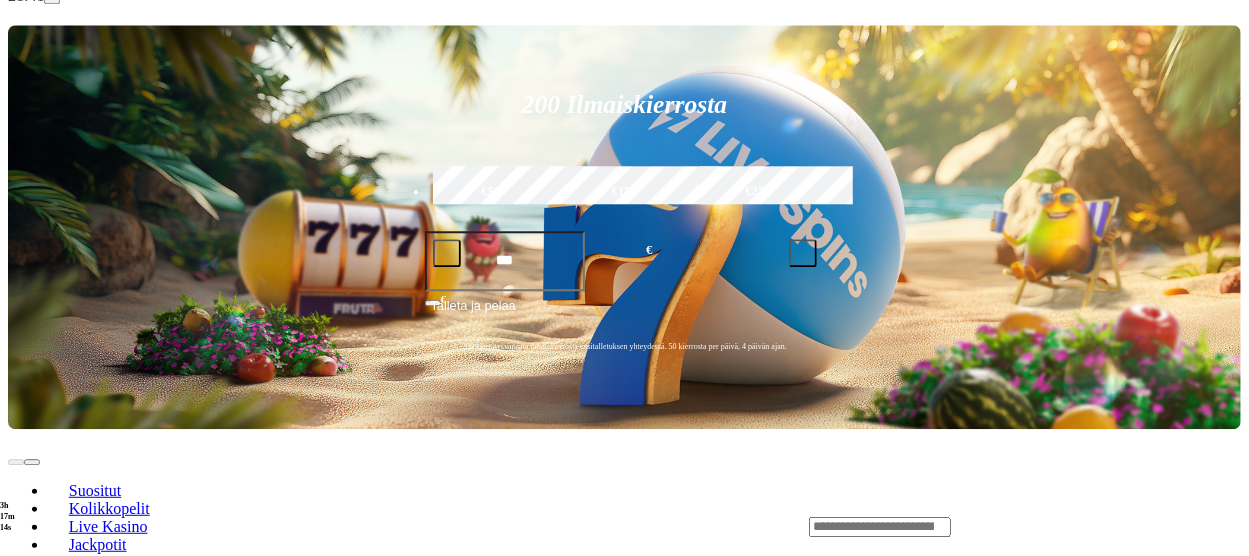 click at bounding box center (32, 699) 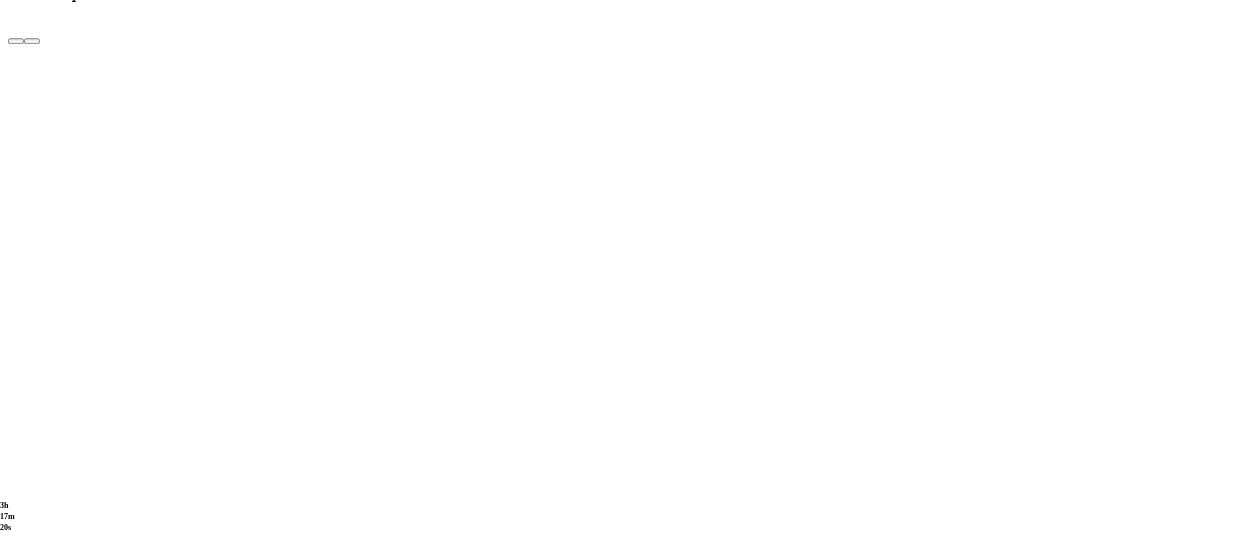 scroll, scrollTop: 956, scrollLeft: 0, axis: vertical 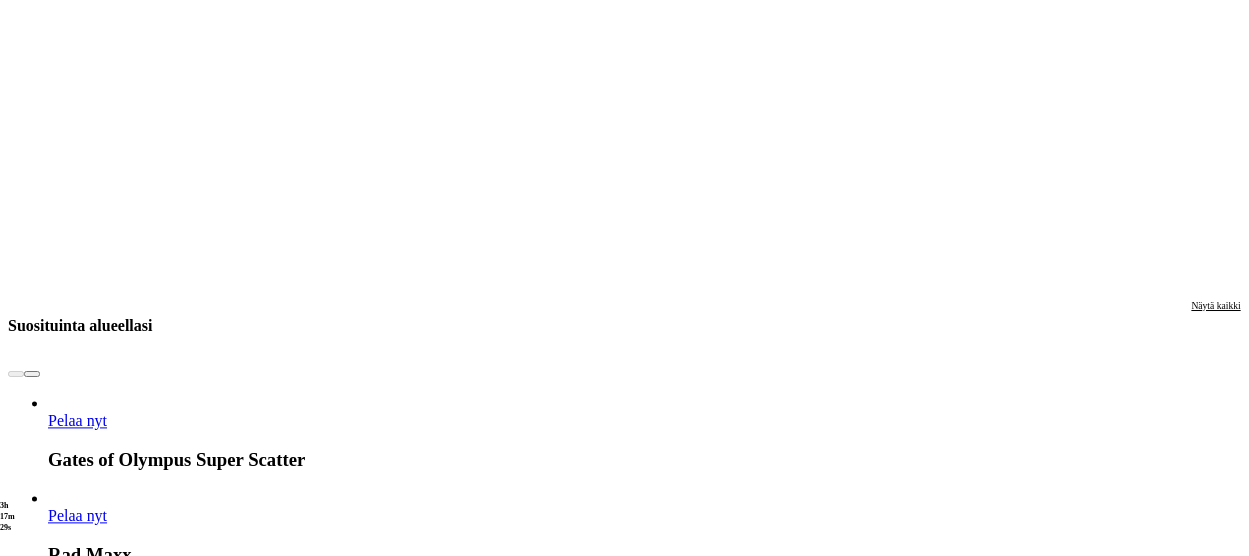click at bounding box center (32, 15100) 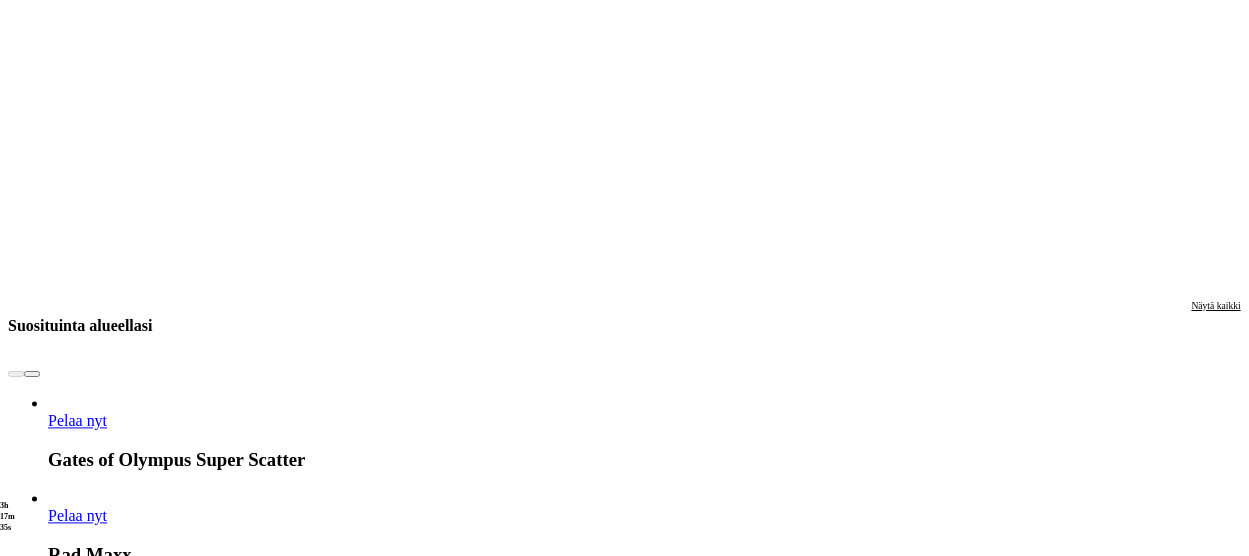 click at bounding box center (32, 15100) 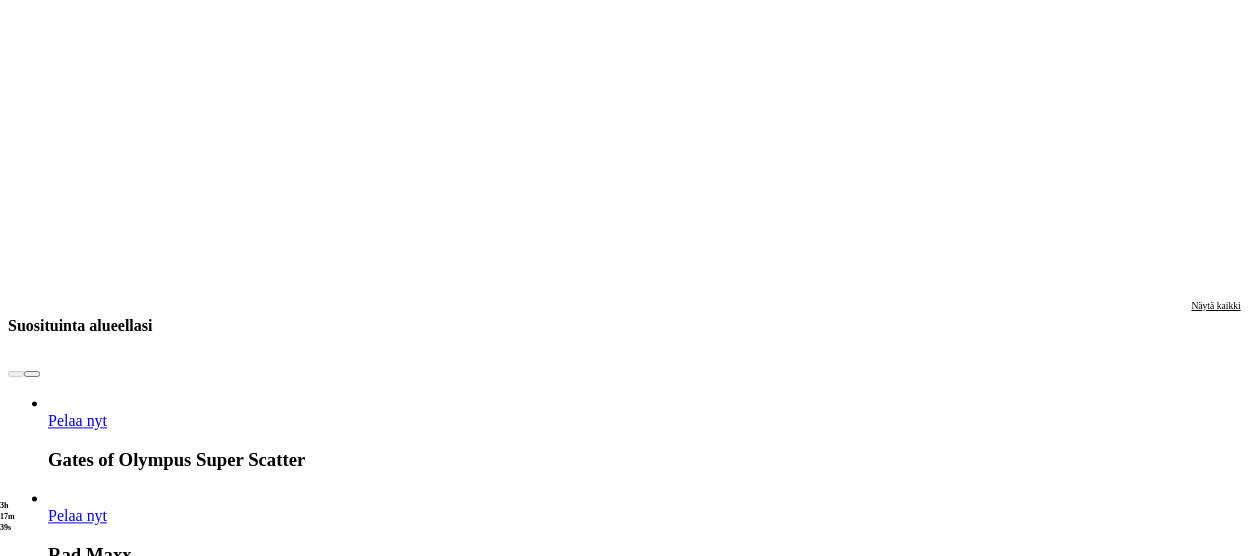 click at bounding box center (16, 15100) 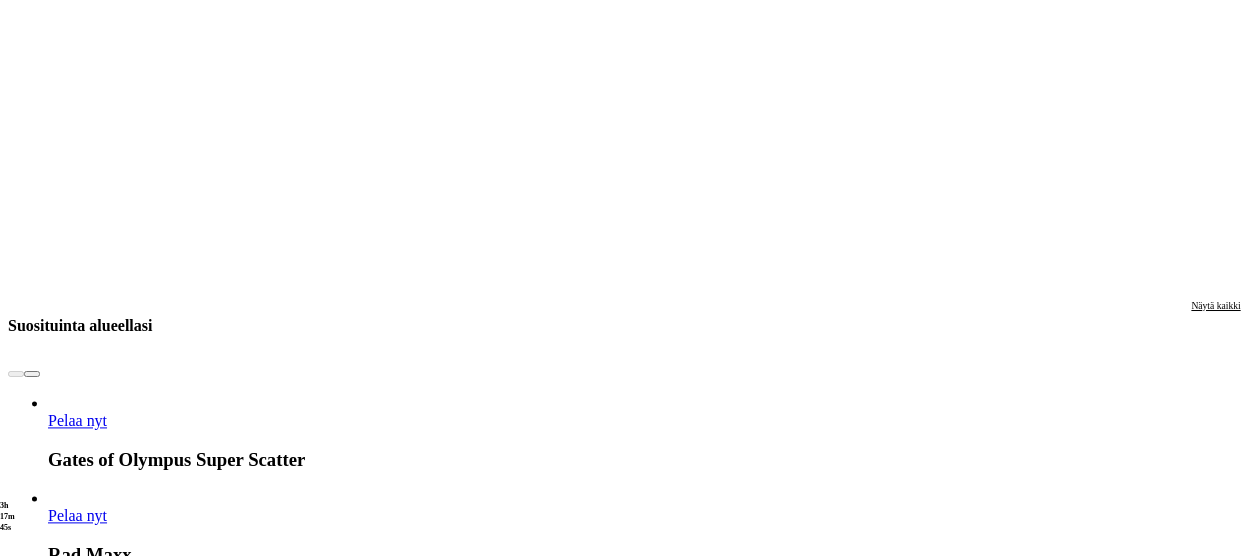 click on "Pelaa nyt" at bounding box center (77, 15337) 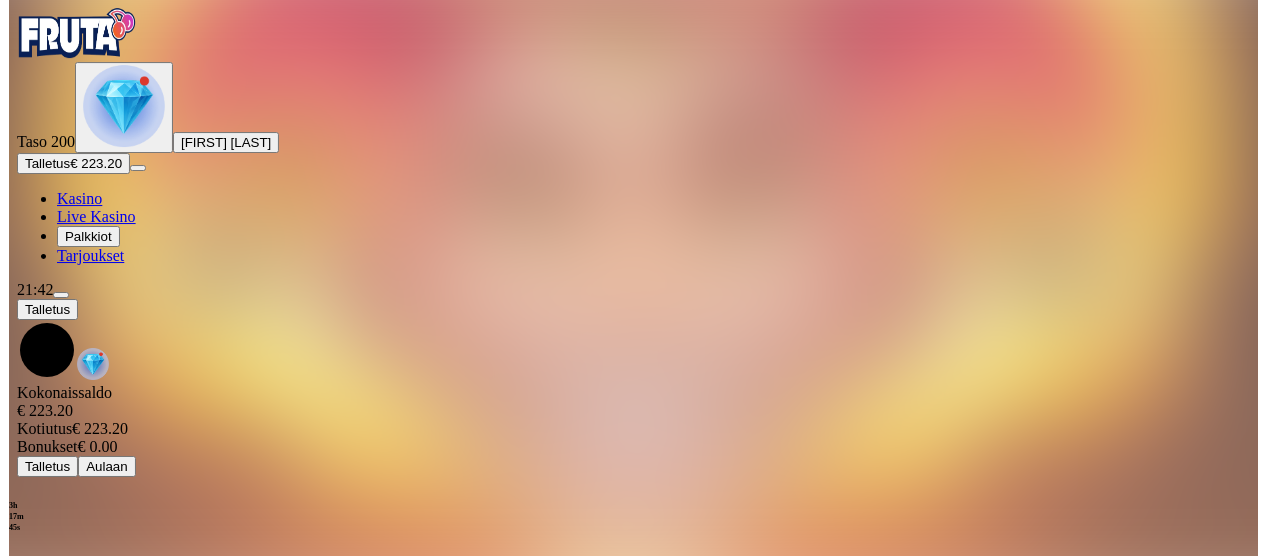 scroll, scrollTop: 0, scrollLeft: 0, axis: both 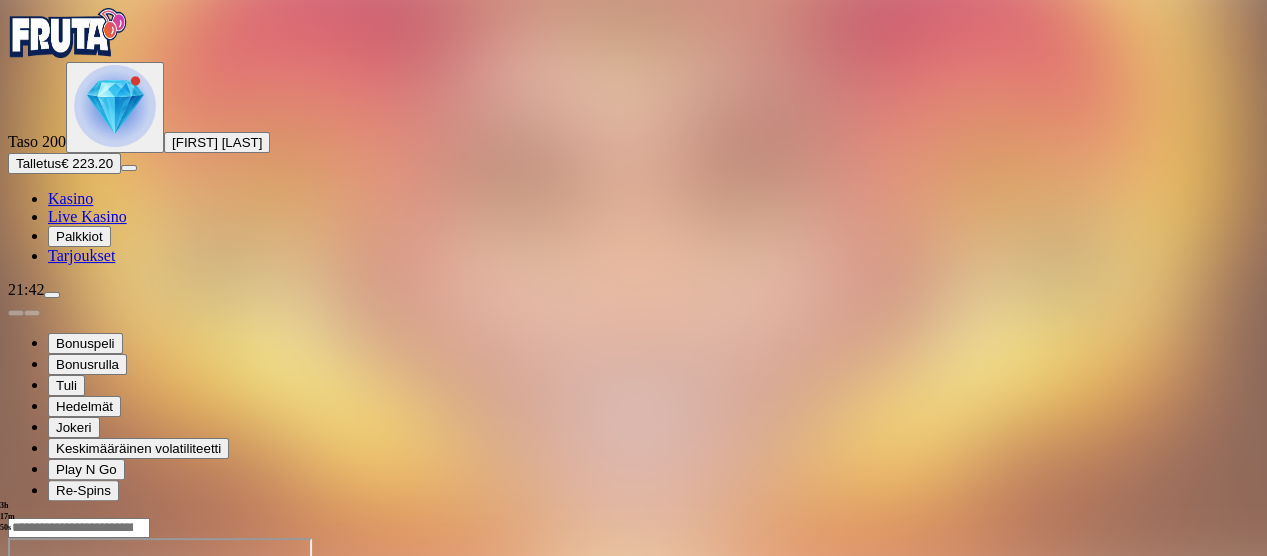 click at bounding box center (48, 710) 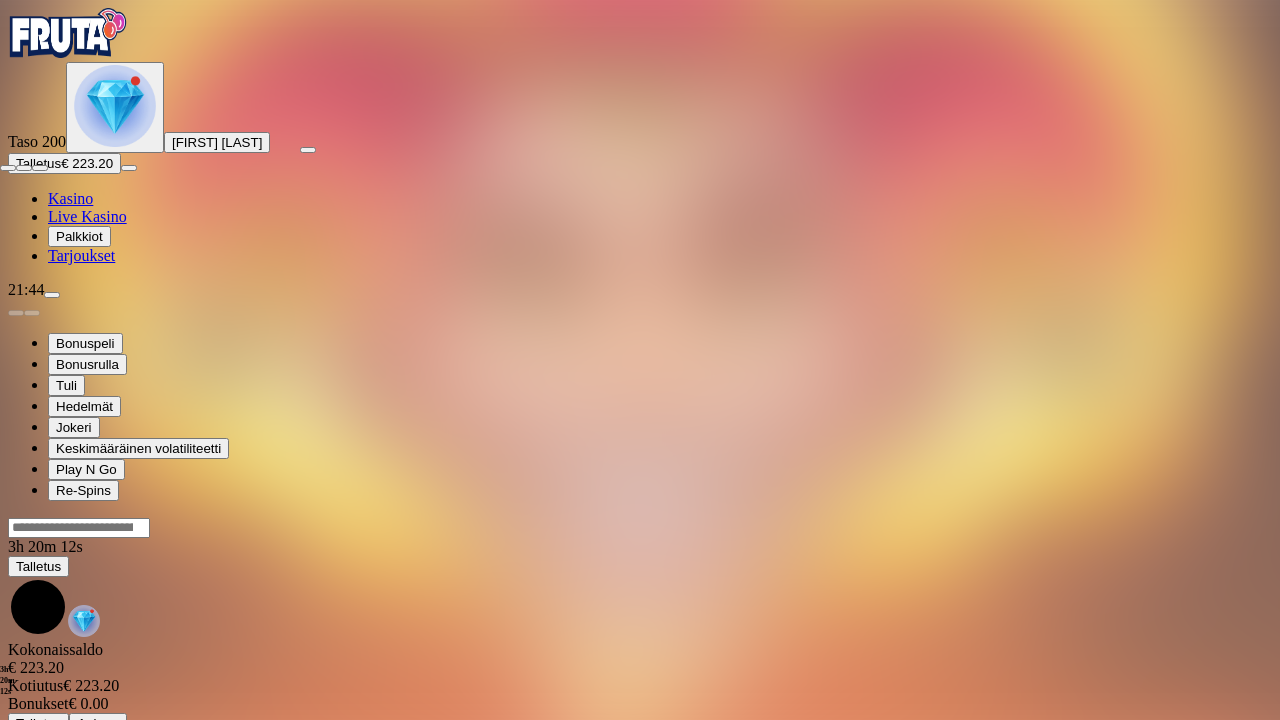 click at bounding box center (40, 168) 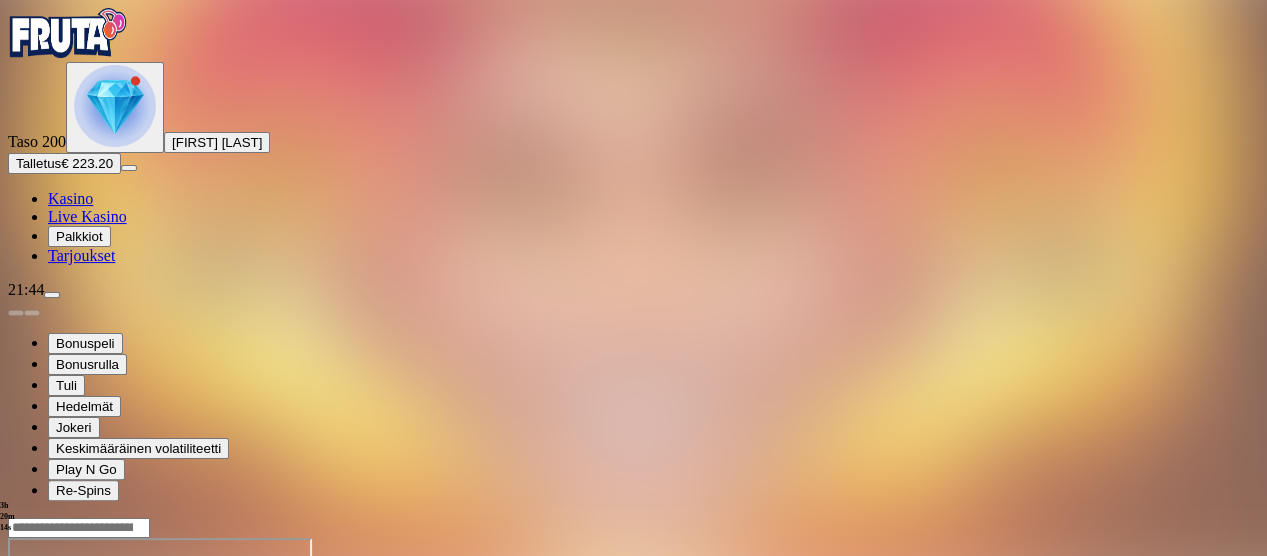 click at bounding box center (16, 710) 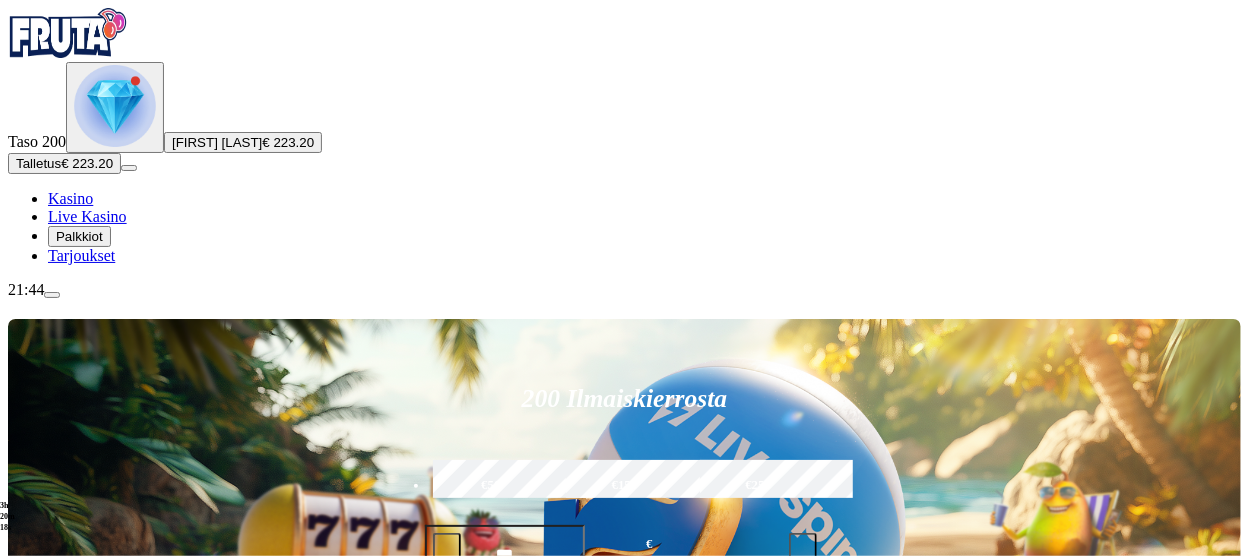 click on "Pelaa nyt" at bounding box center [77, 1516] 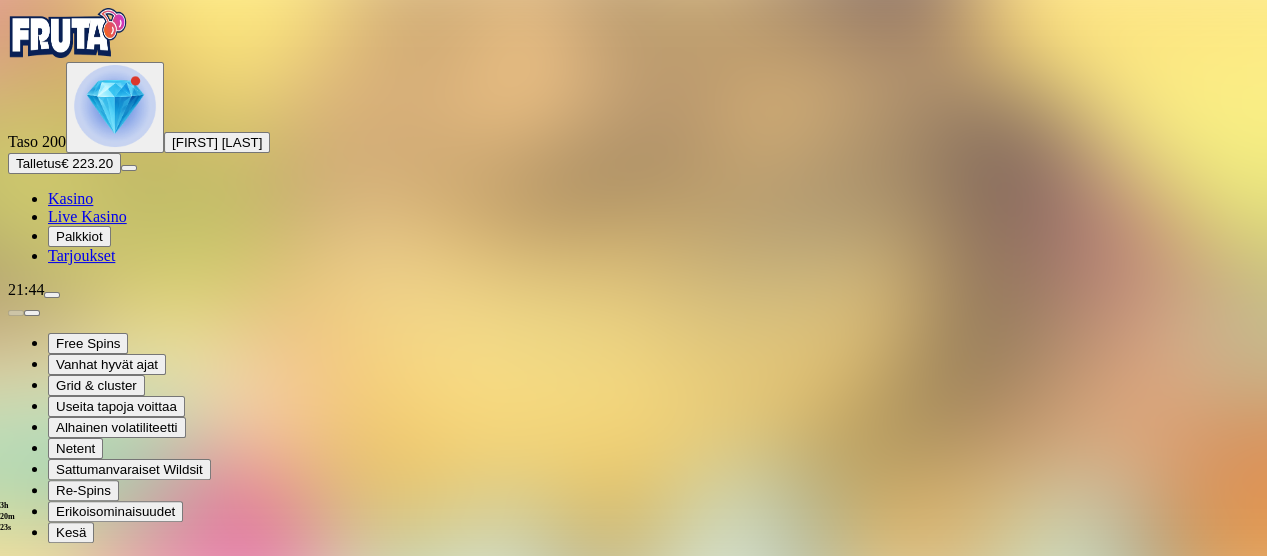click at bounding box center (48, 1342) 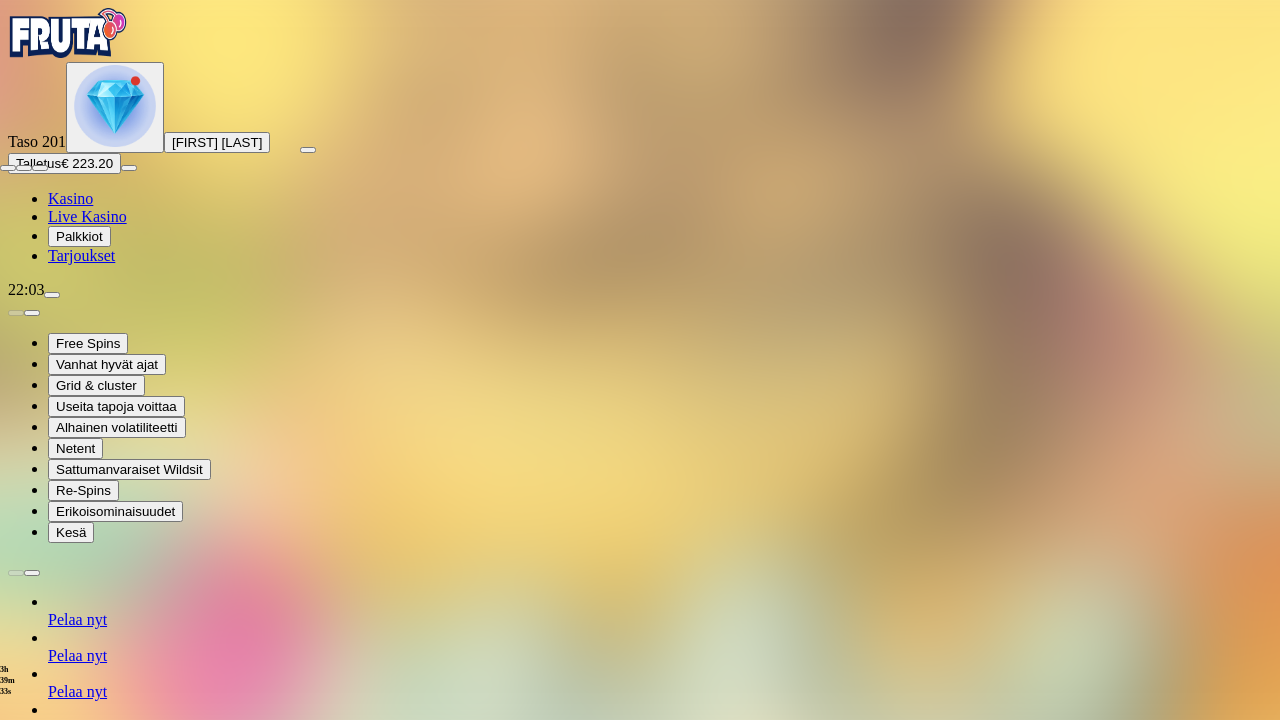 click at bounding box center (40, 168) 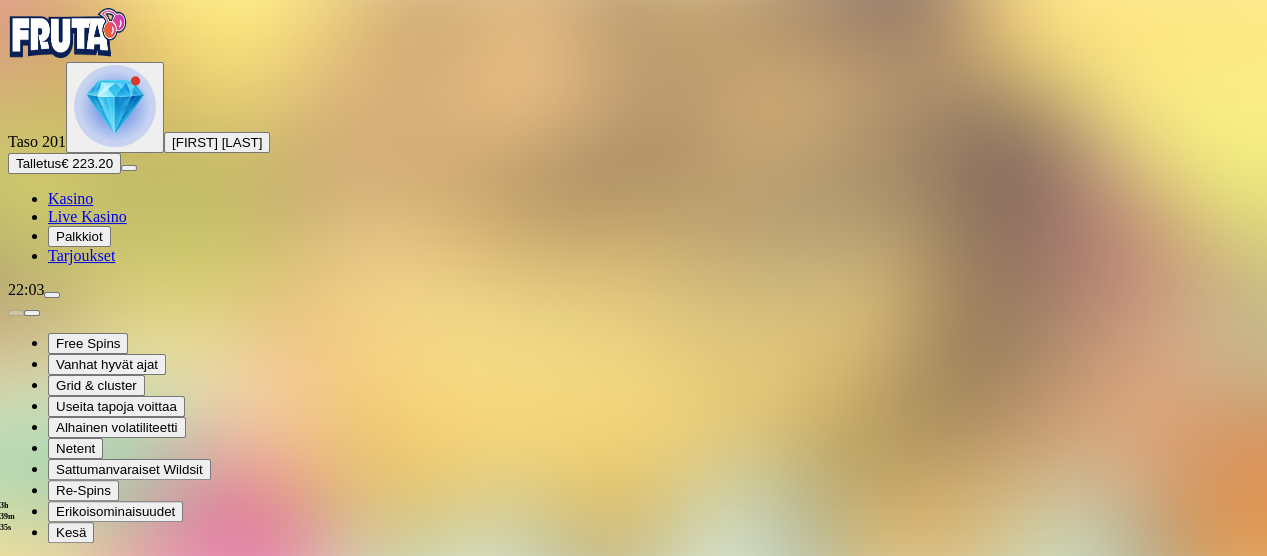 click at bounding box center [16, 1342] 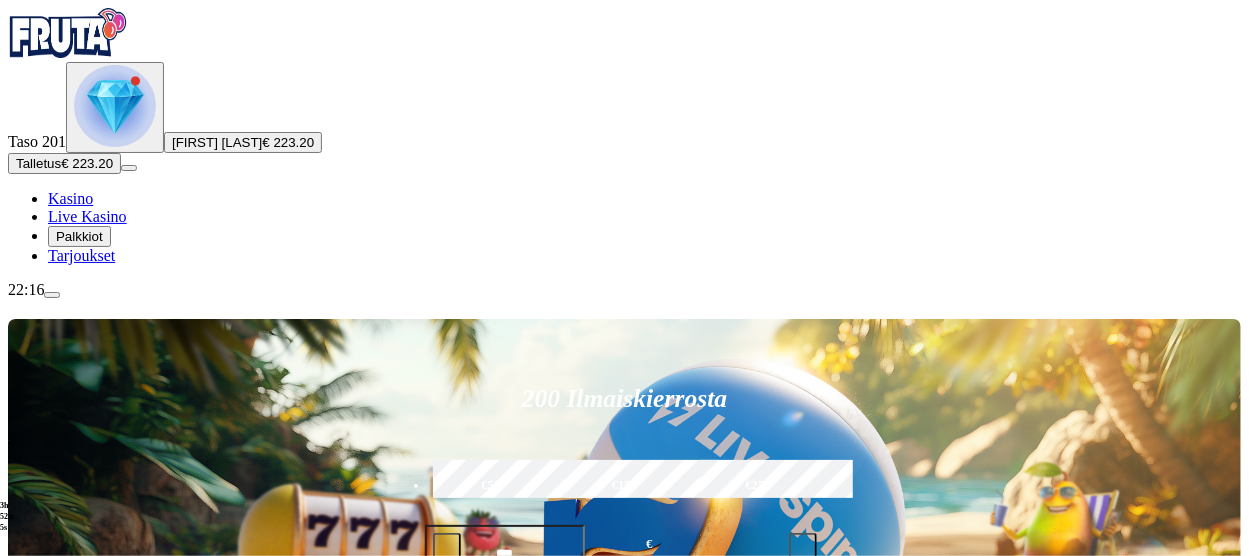 click at bounding box center (48, 1526) 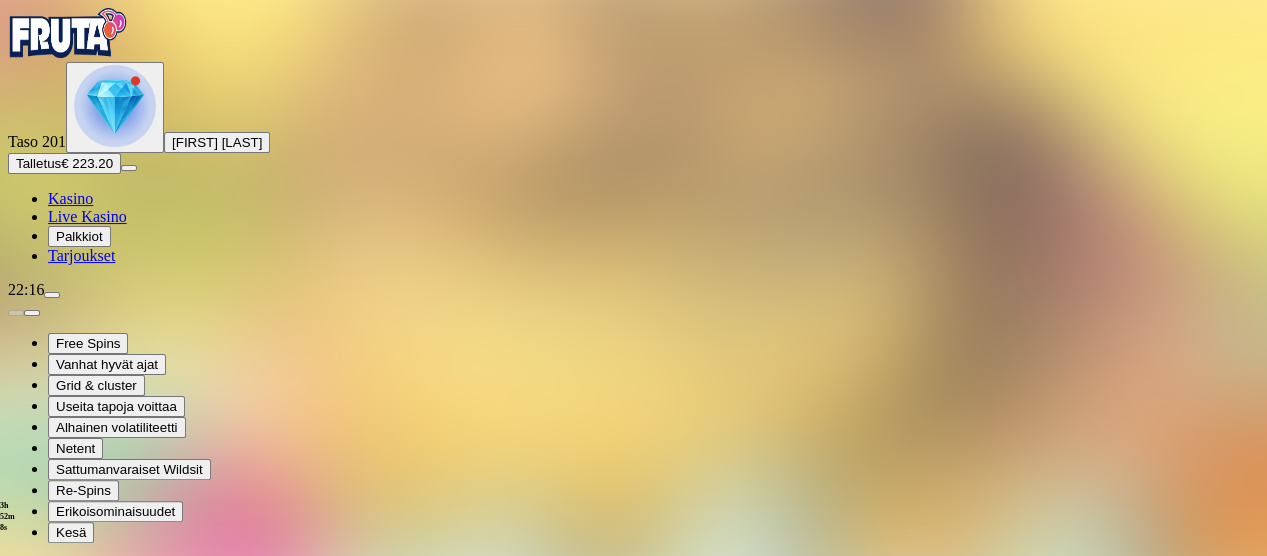 click at bounding box center [48, 752] 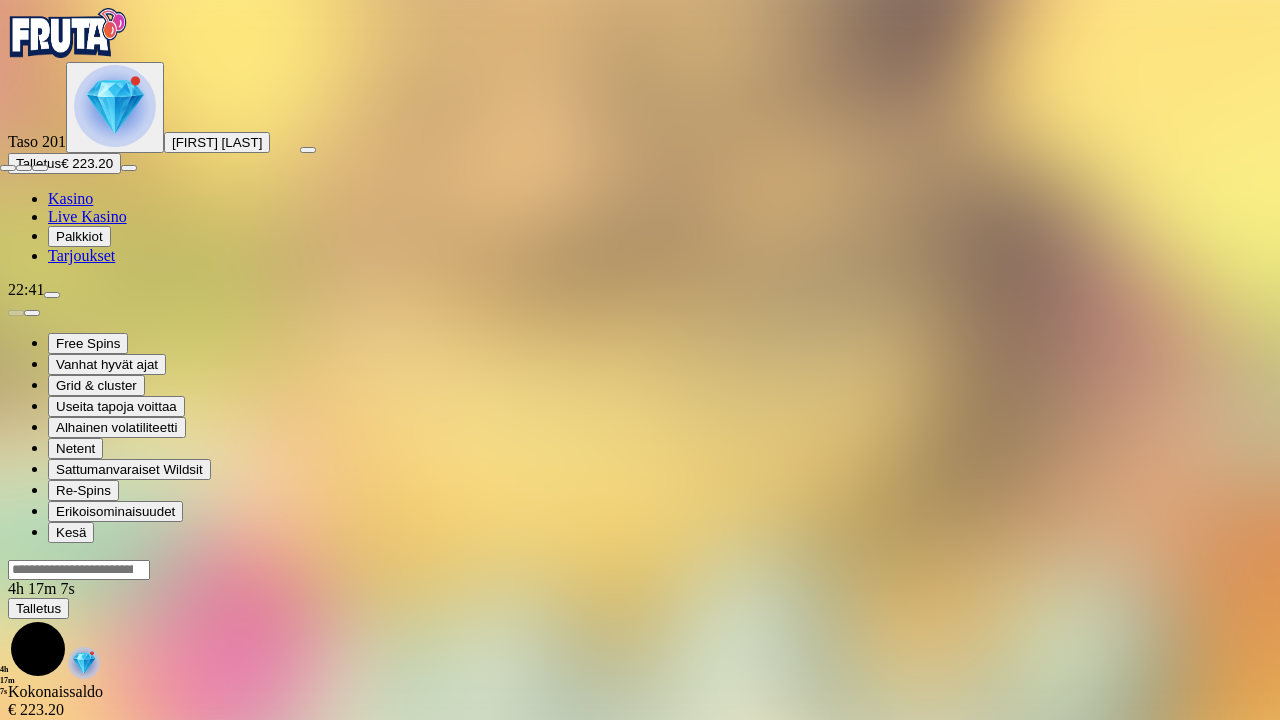 click at bounding box center (40, 168) 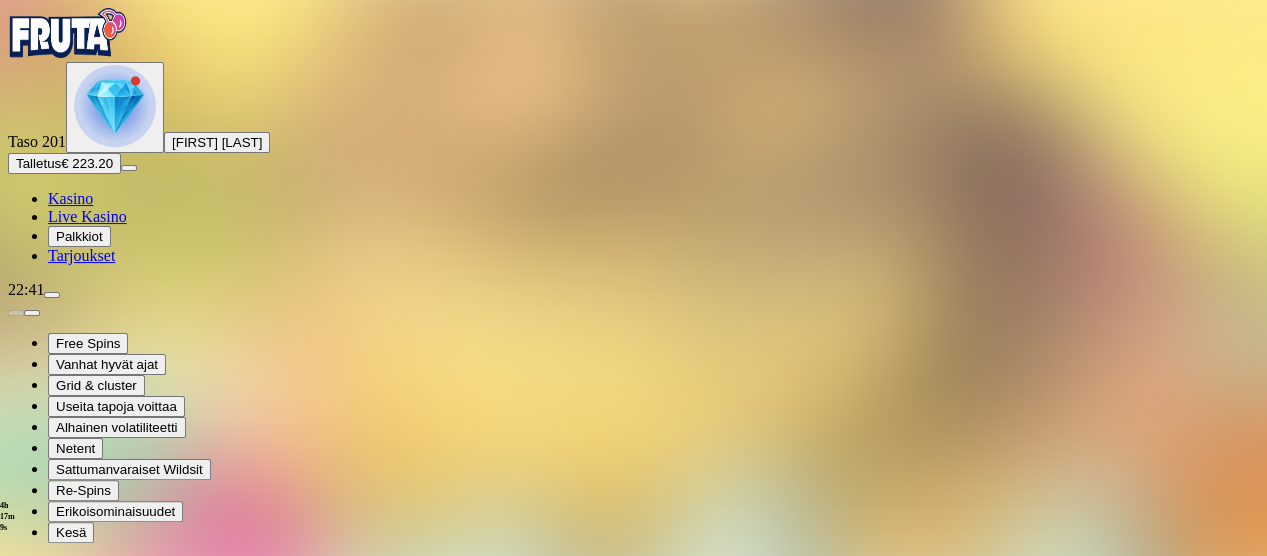 click at bounding box center (16, 752) 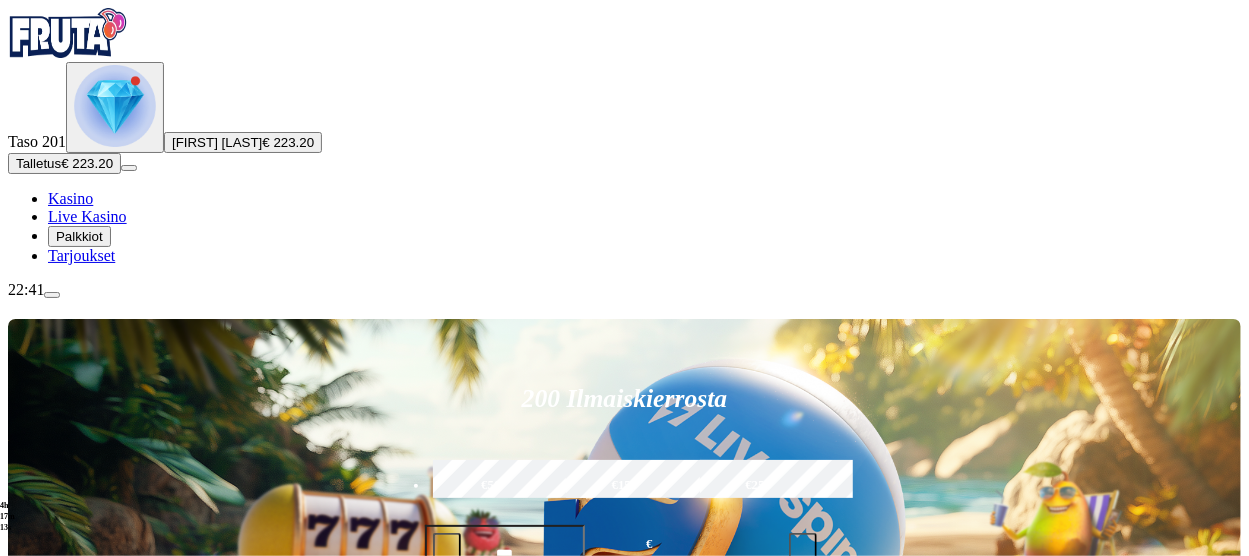click at bounding box center (115, 106) 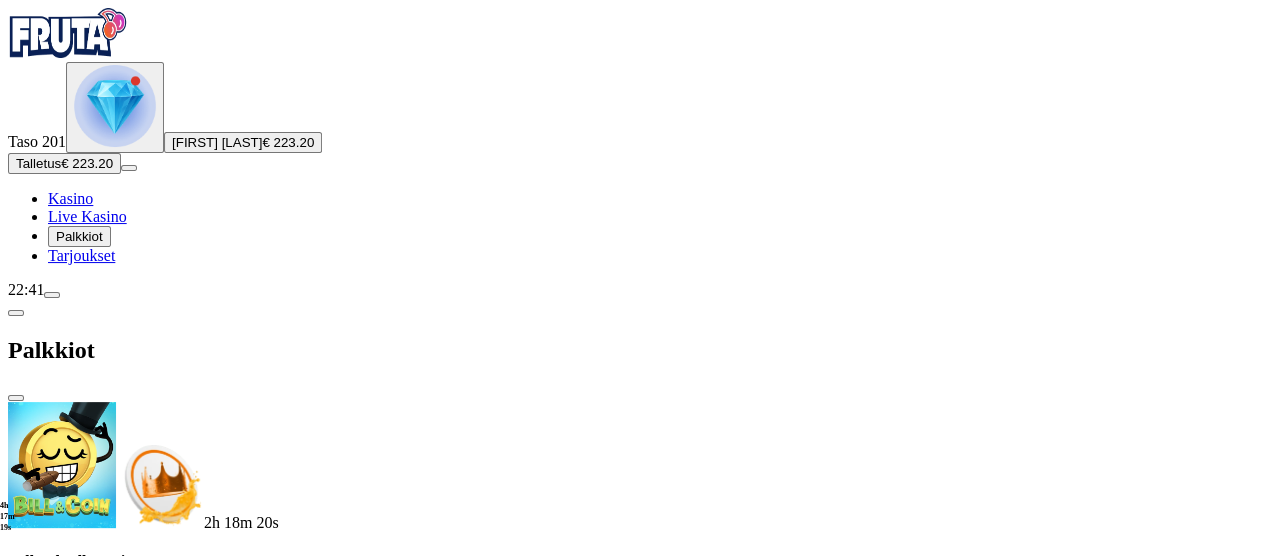 scroll, scrollTop: 534, scrollLeft: 0, axis: vertical 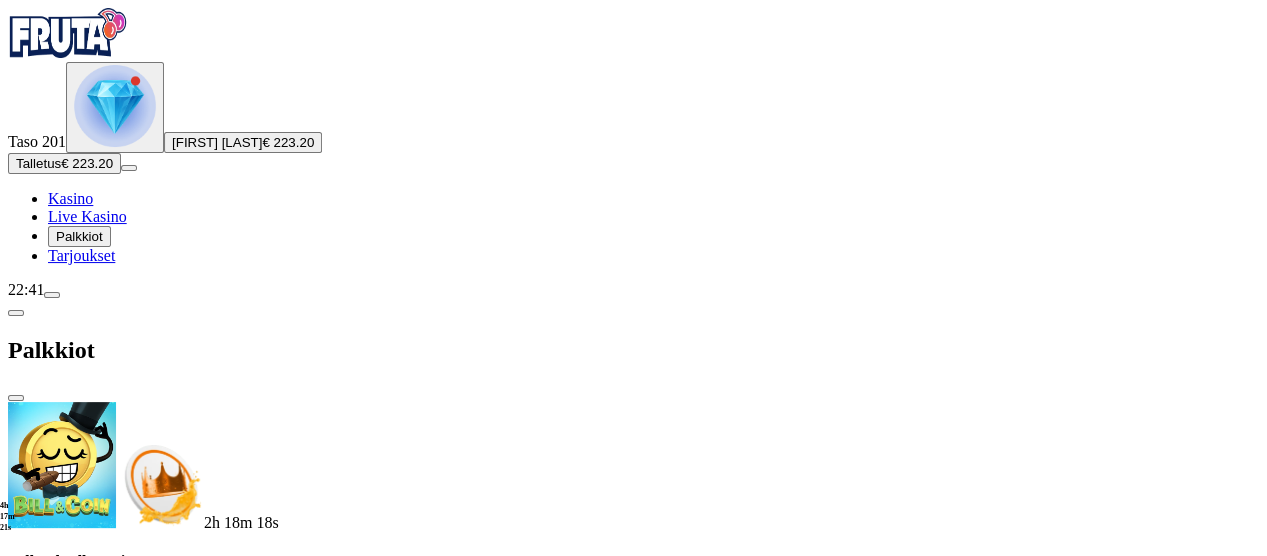 click at bounding box center [112, 1657] 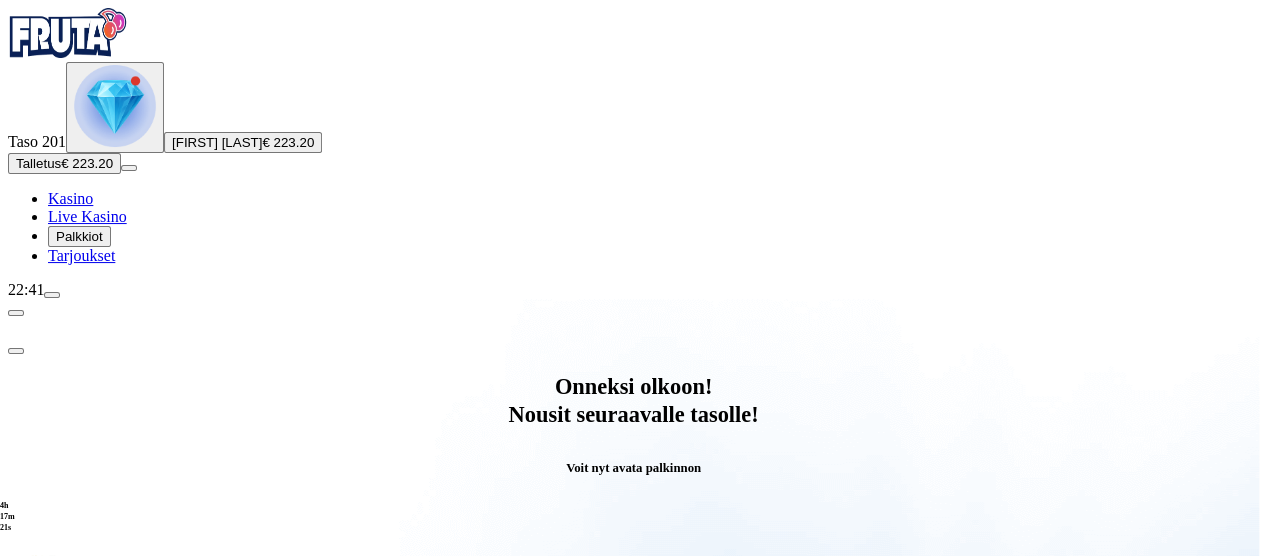scroll, scrollTop: 0, scrollLeft: 0, axis: both 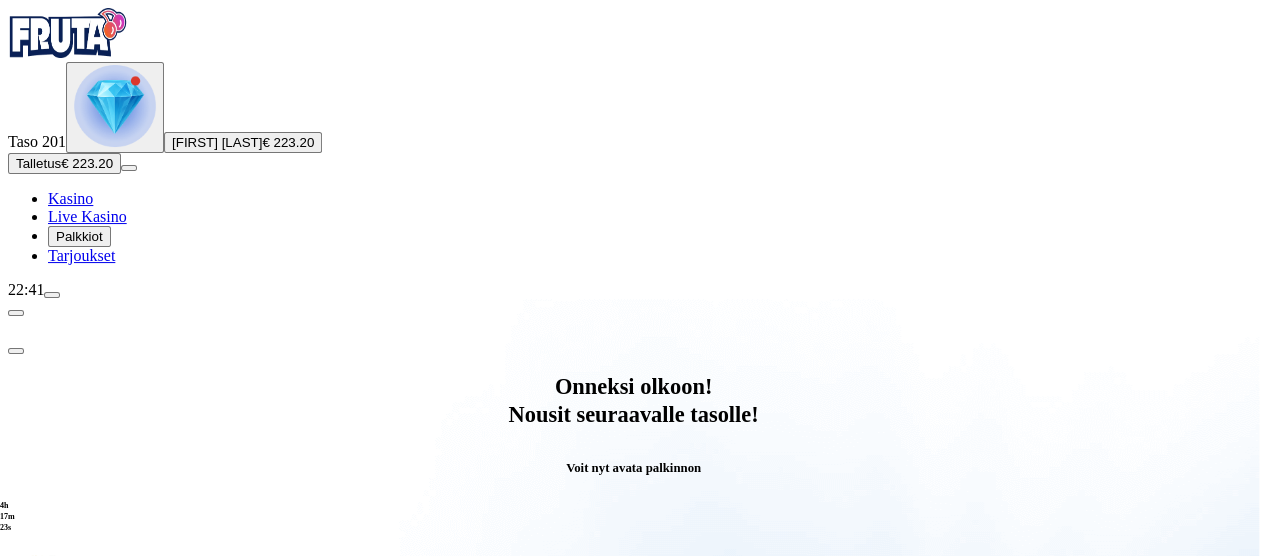 click on "Avaa palkinto" at bounding box center (634, 795) 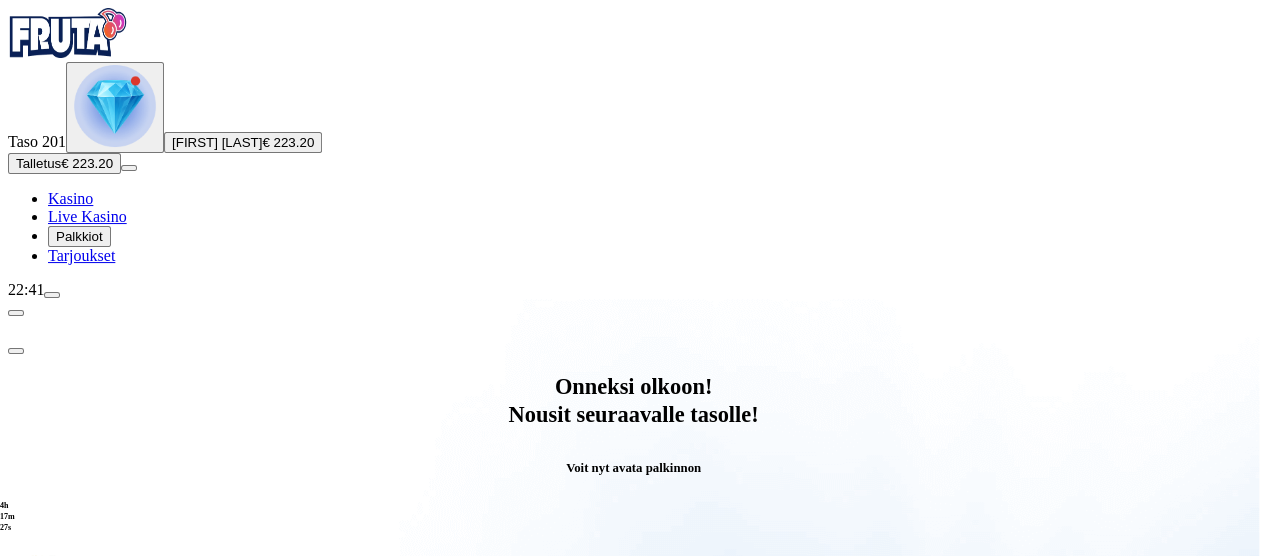 click at bounding box center [88, 999] 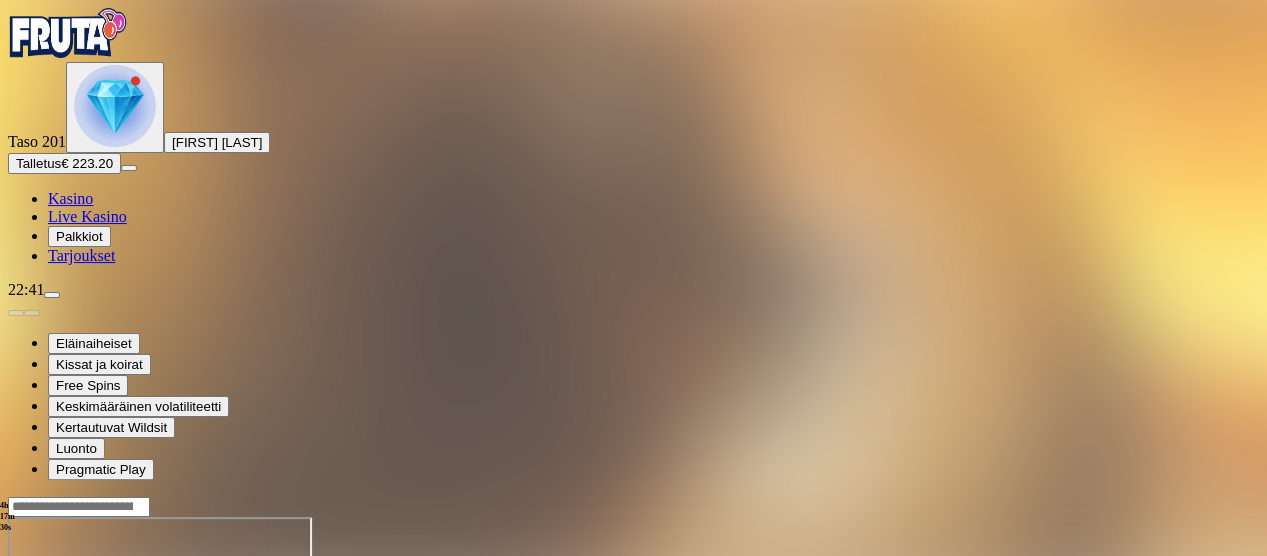 click at bounding box center [48, 689] 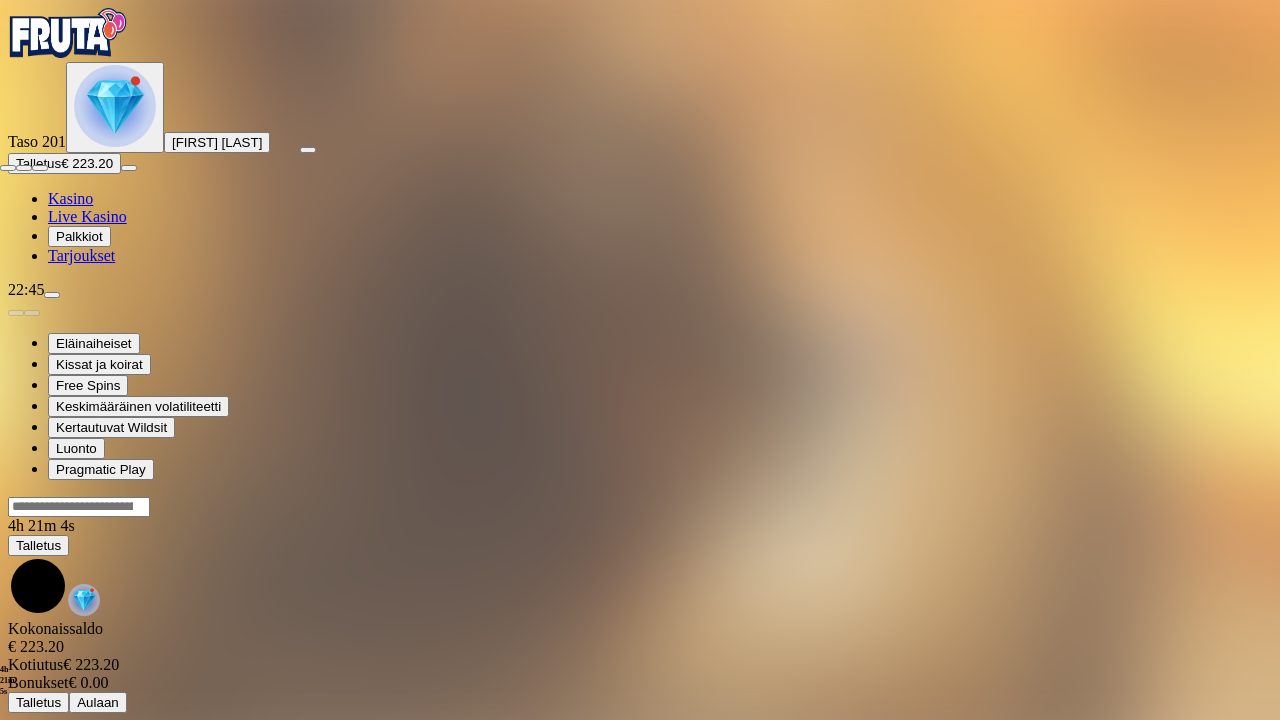 click at bounding box center [40, 168] 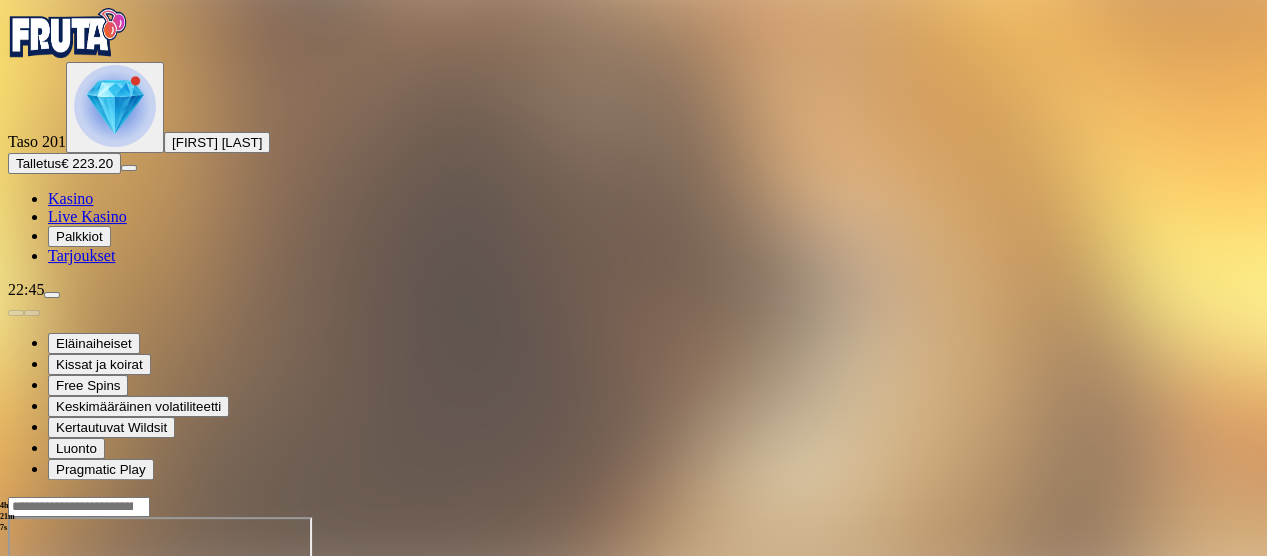 click at bounding box center (16, 689) 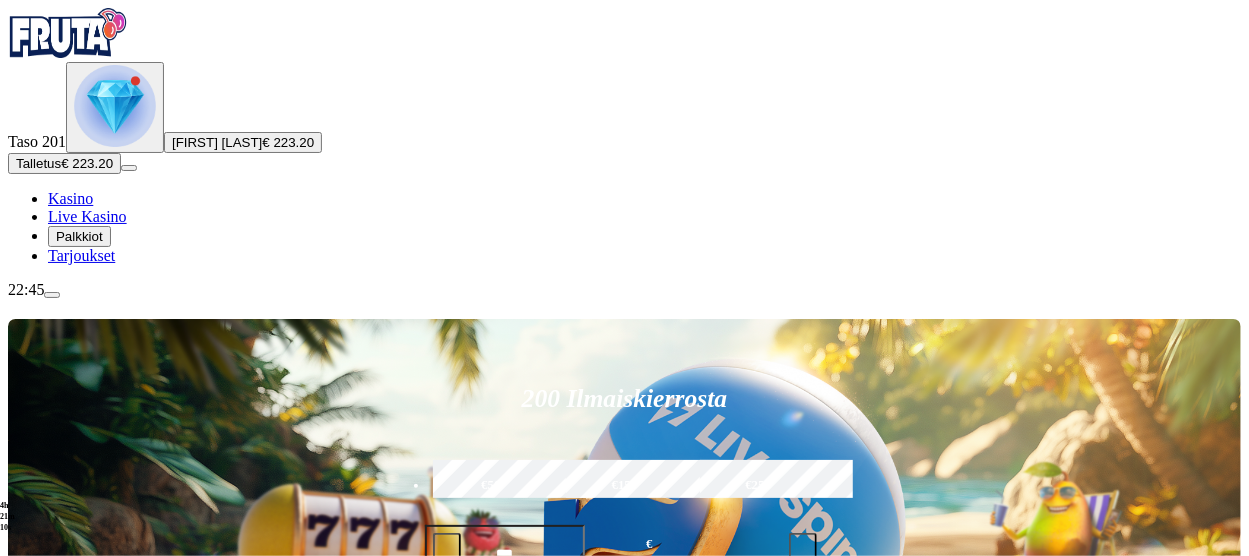 click at bounding box center [115, 106] 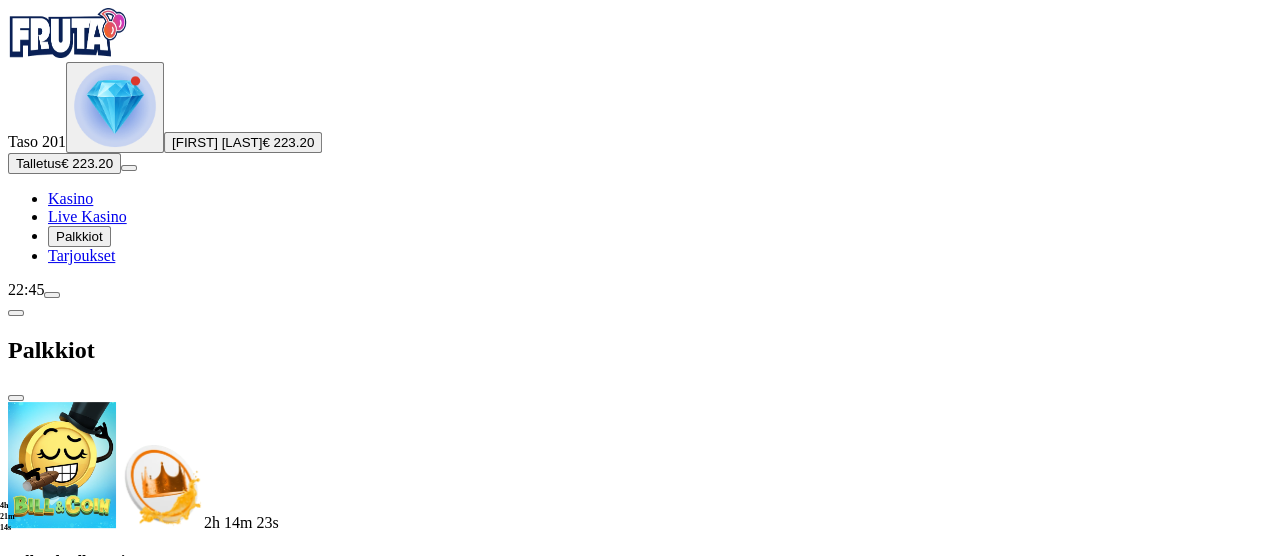 scroll, scrollTop: 538, scrollLeft: 0, axis: vertical 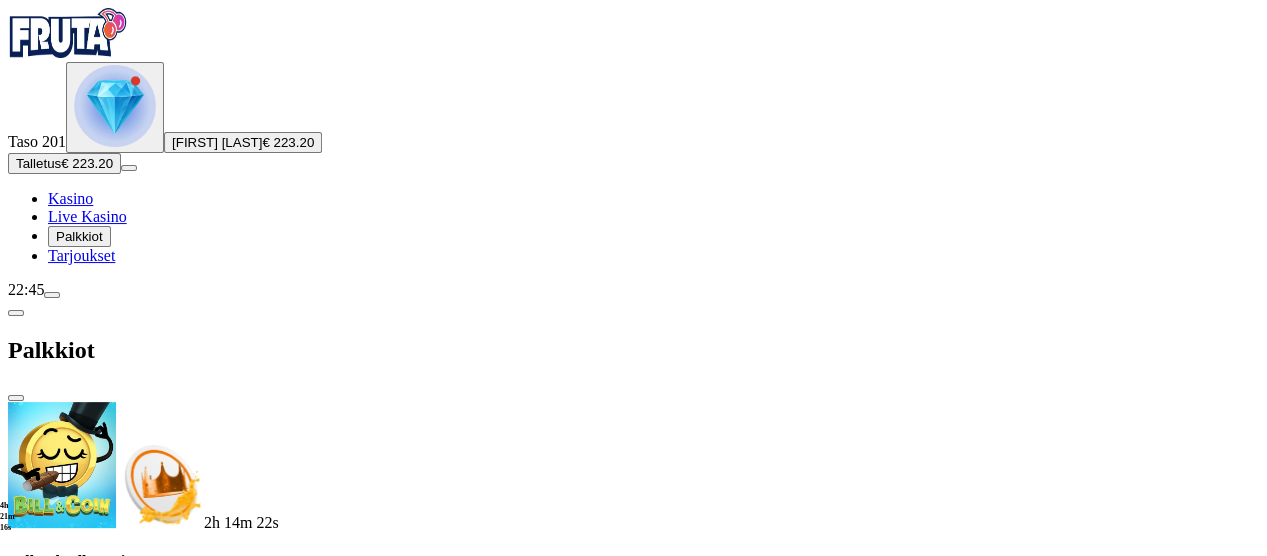 click at bounding box center [112, 1657] 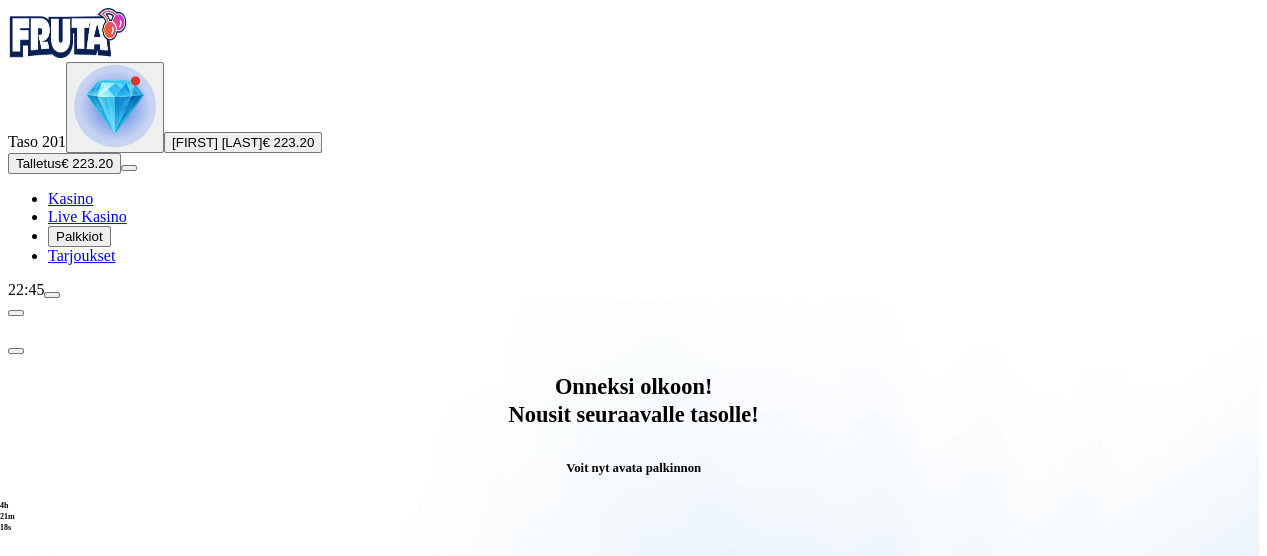 click on "Avaa palkinto" at bounding box center (634, 795) 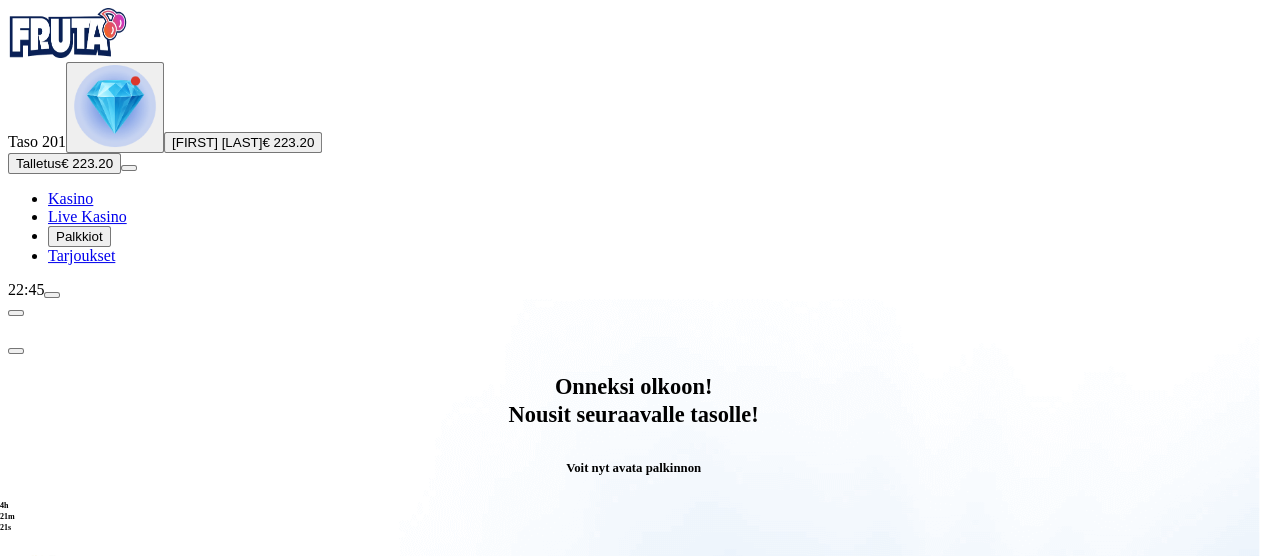 click at bounding box center (88, 999) 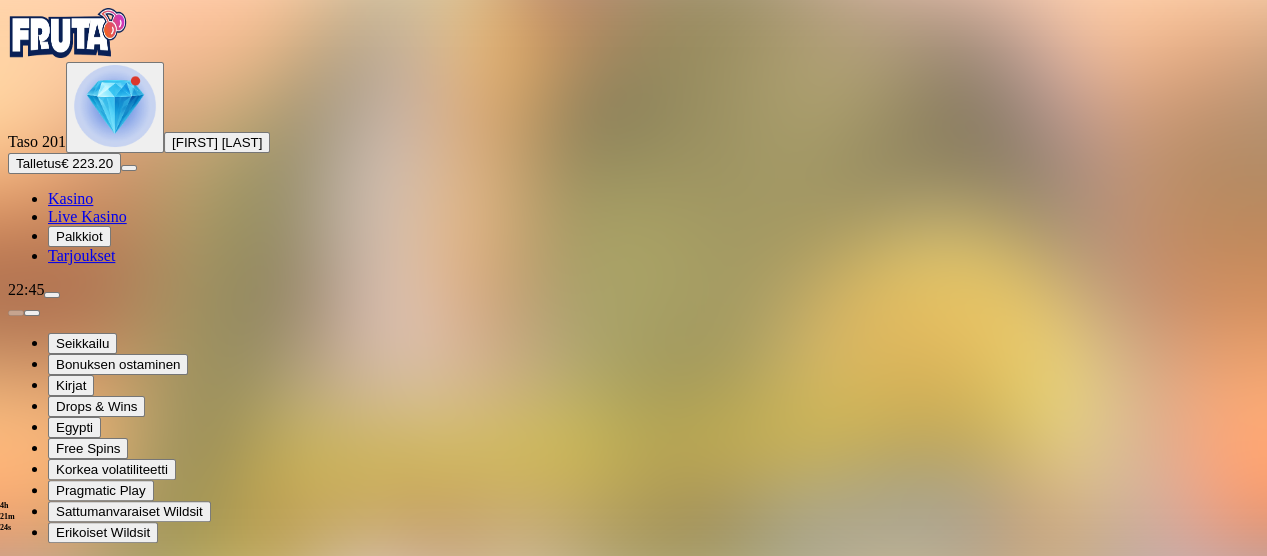 click at bounding box center [48, 752] 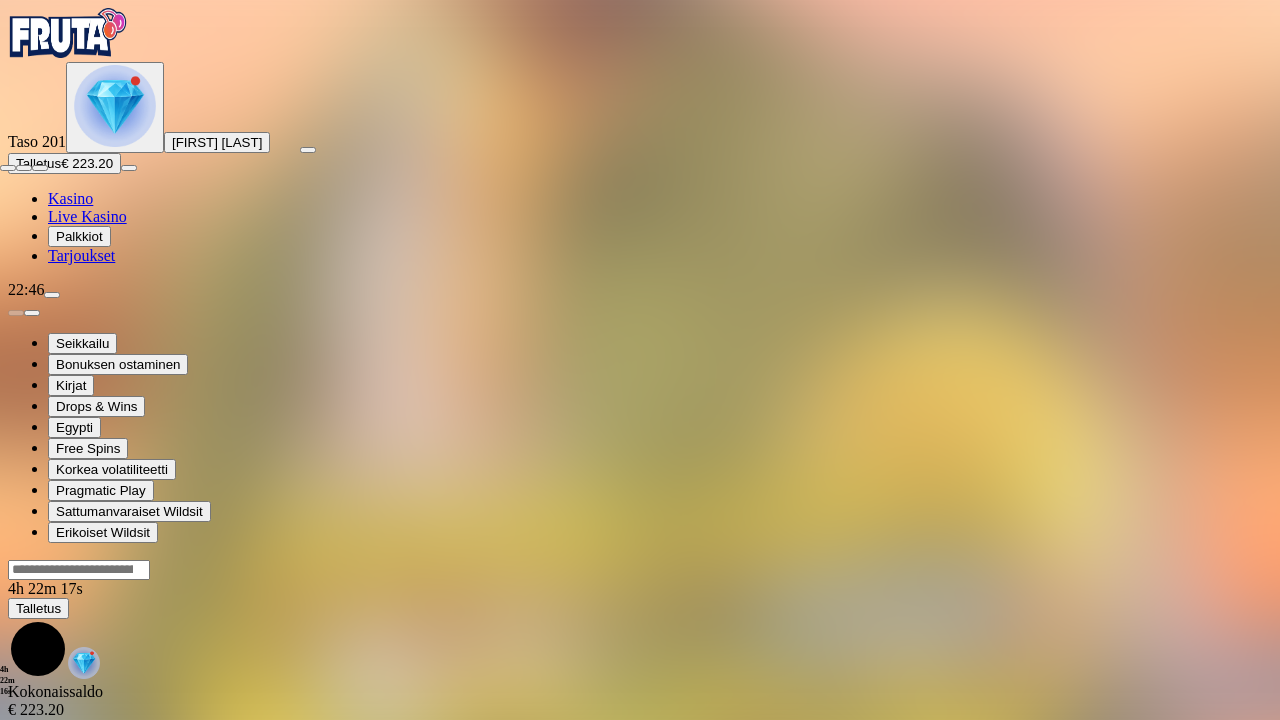 click at bounding box center [40, 168] 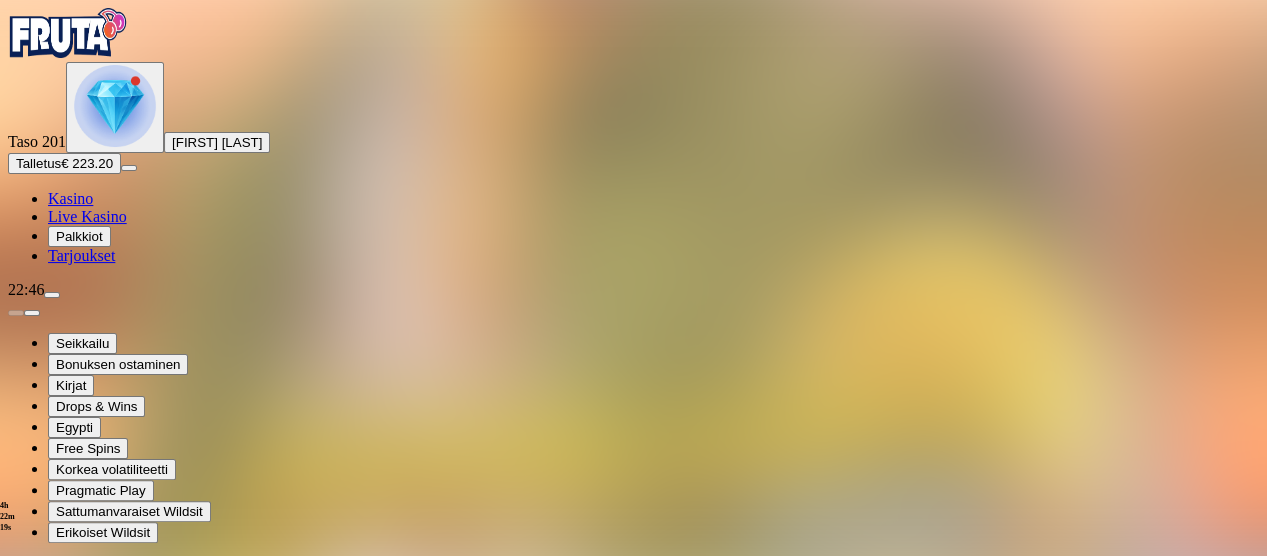 click at bounding box center (16, 752) 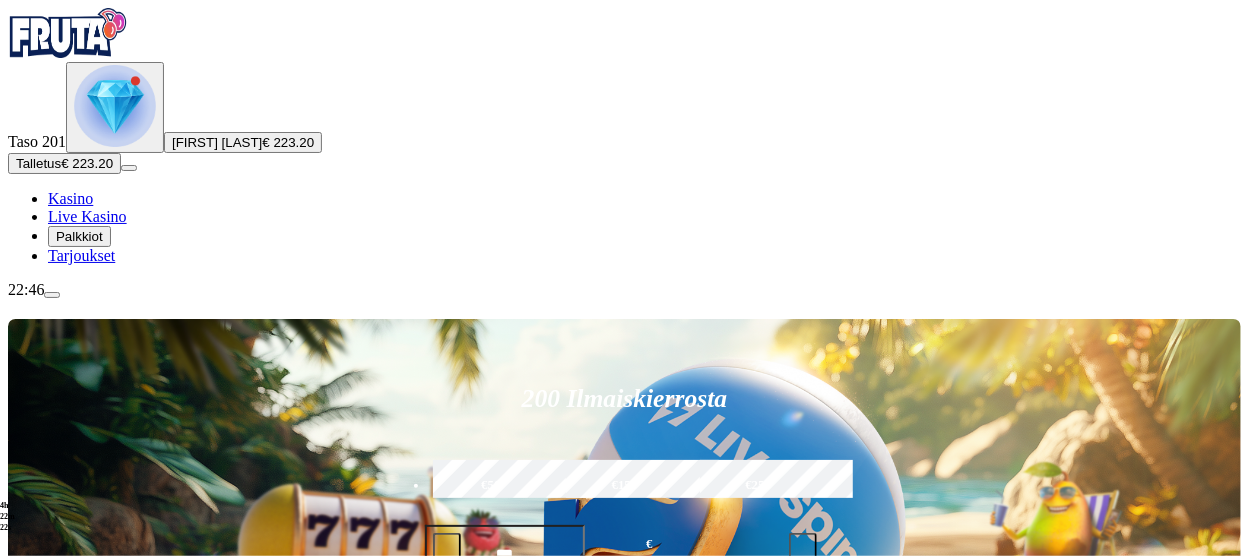 click at bounding box center [115, 106] 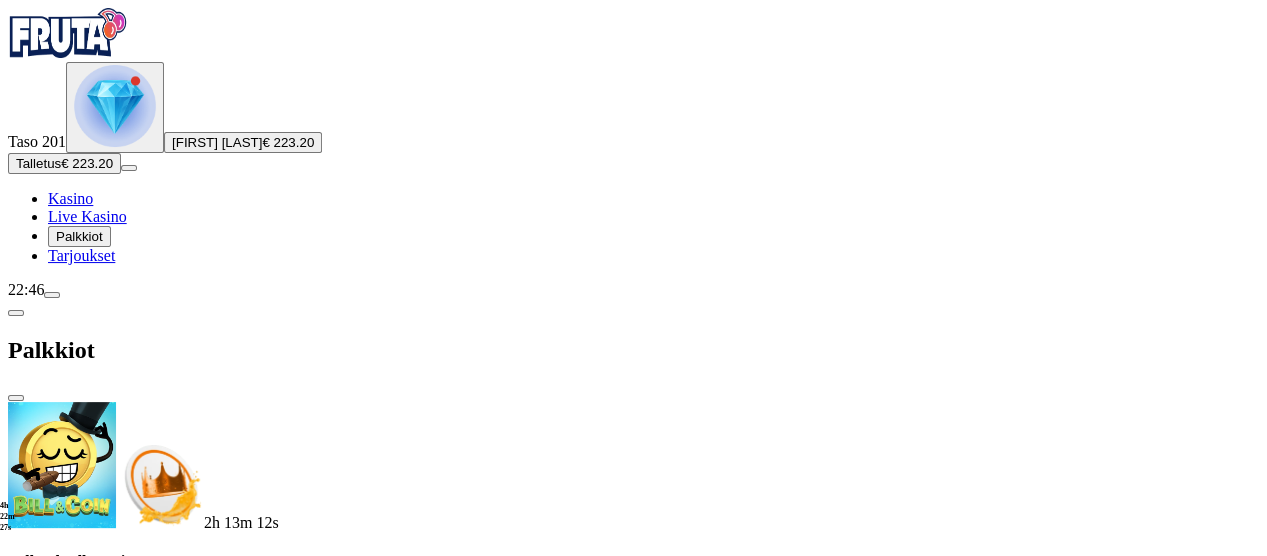 scroll, scrollTop: 384, scrollLeft: 0, axis: vertical 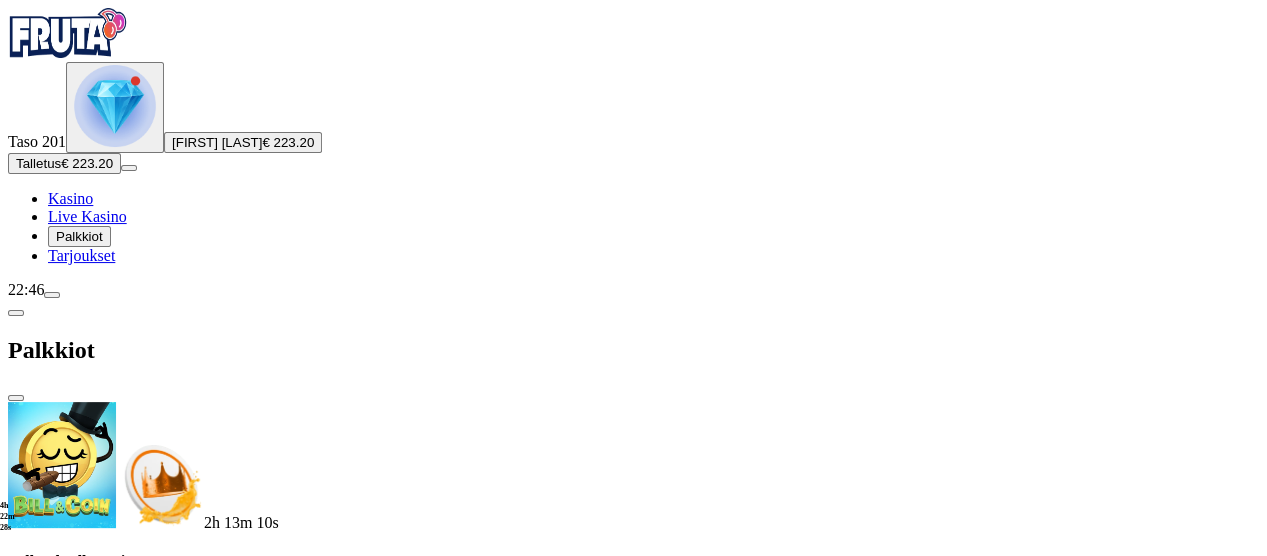 click at bounding box center (112, 1657) 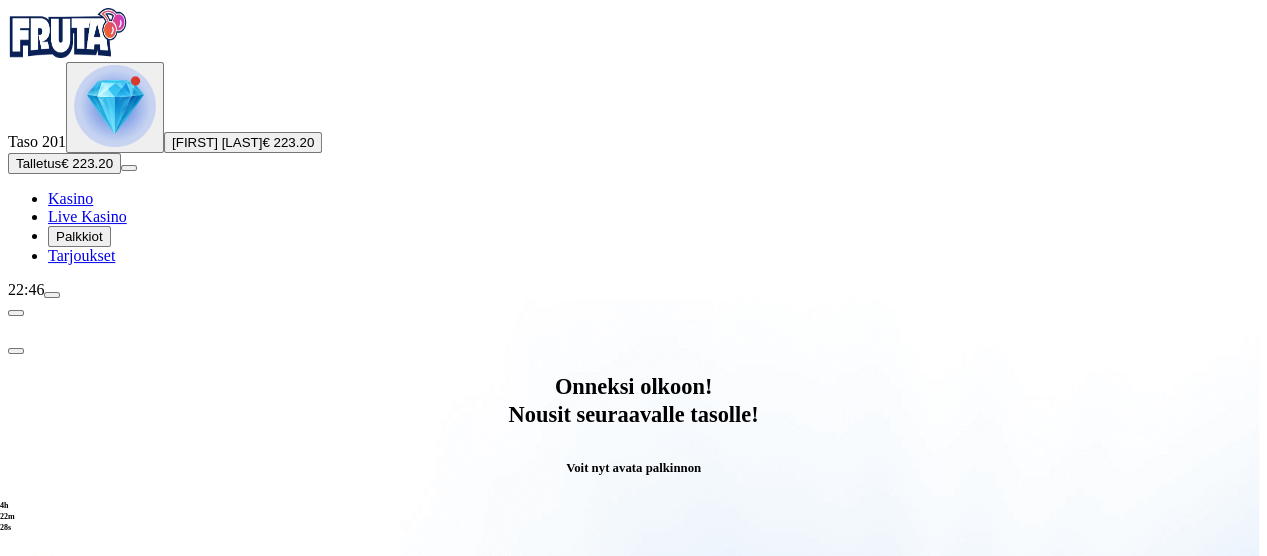 scroll, scrollTop: 0, scrollLeft: 0, axis: both 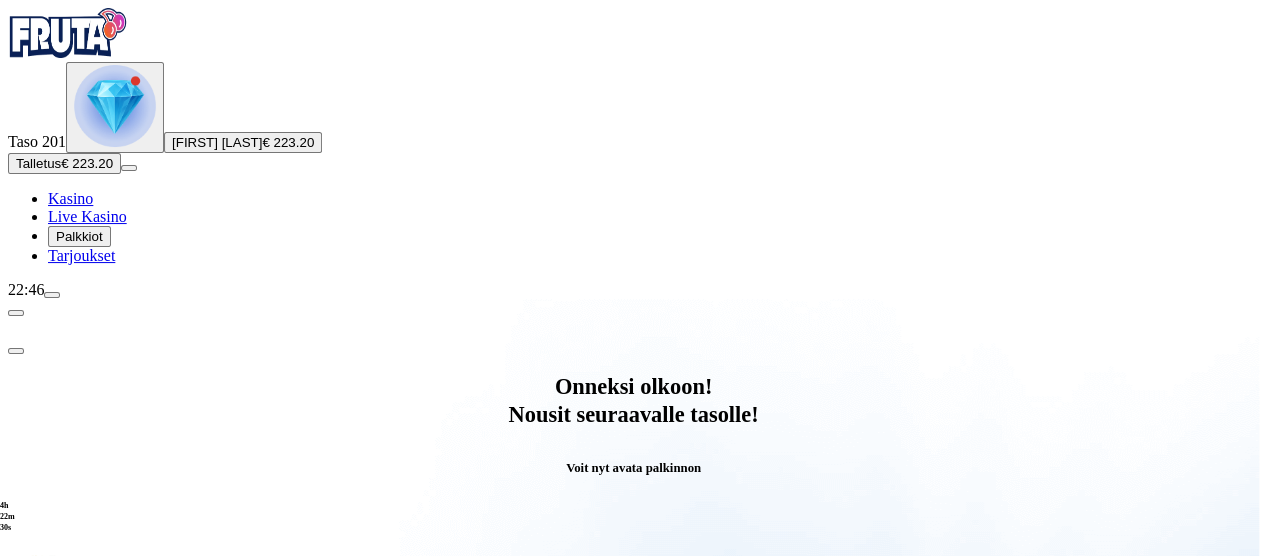 click on "Avaa palkinto" at bounding box center (634, 795) 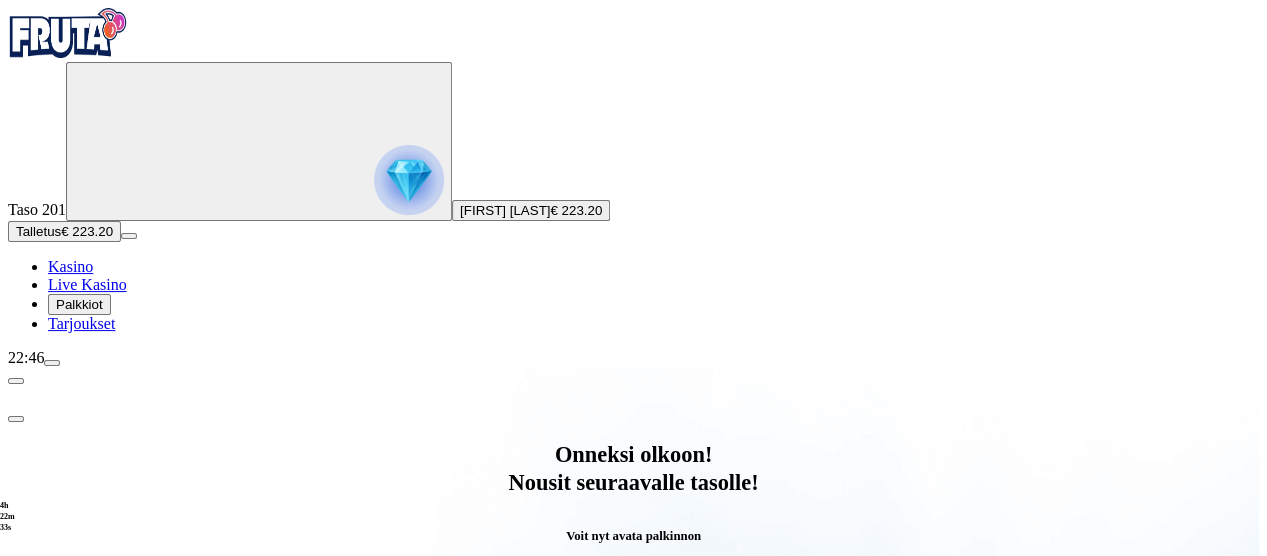 click at bounding box center [88, 1067] 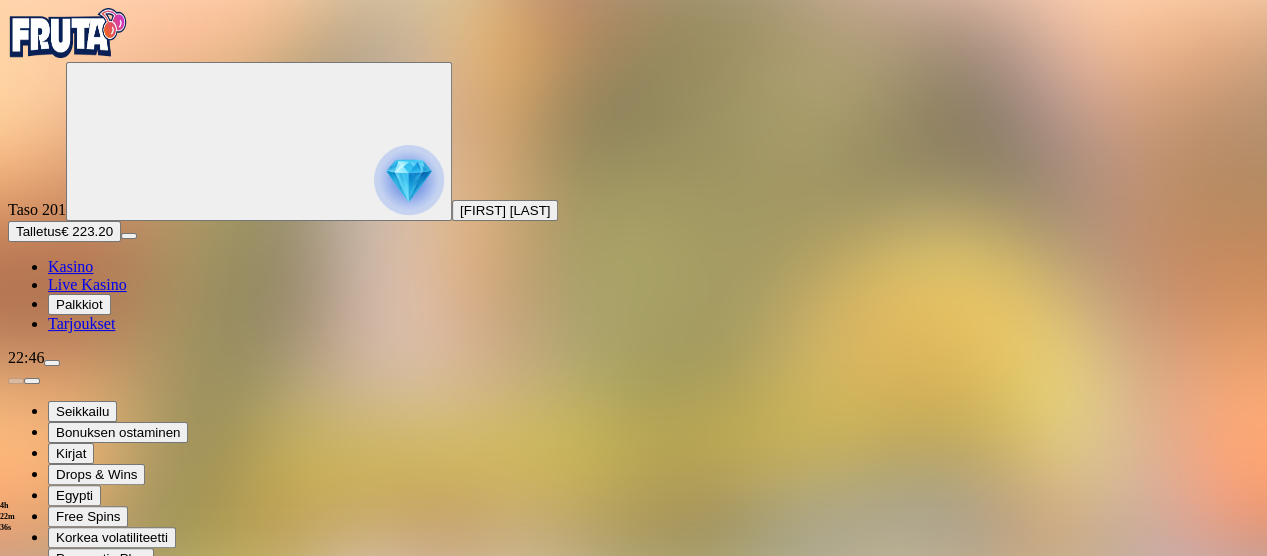 click at bounding box center [48, 820] 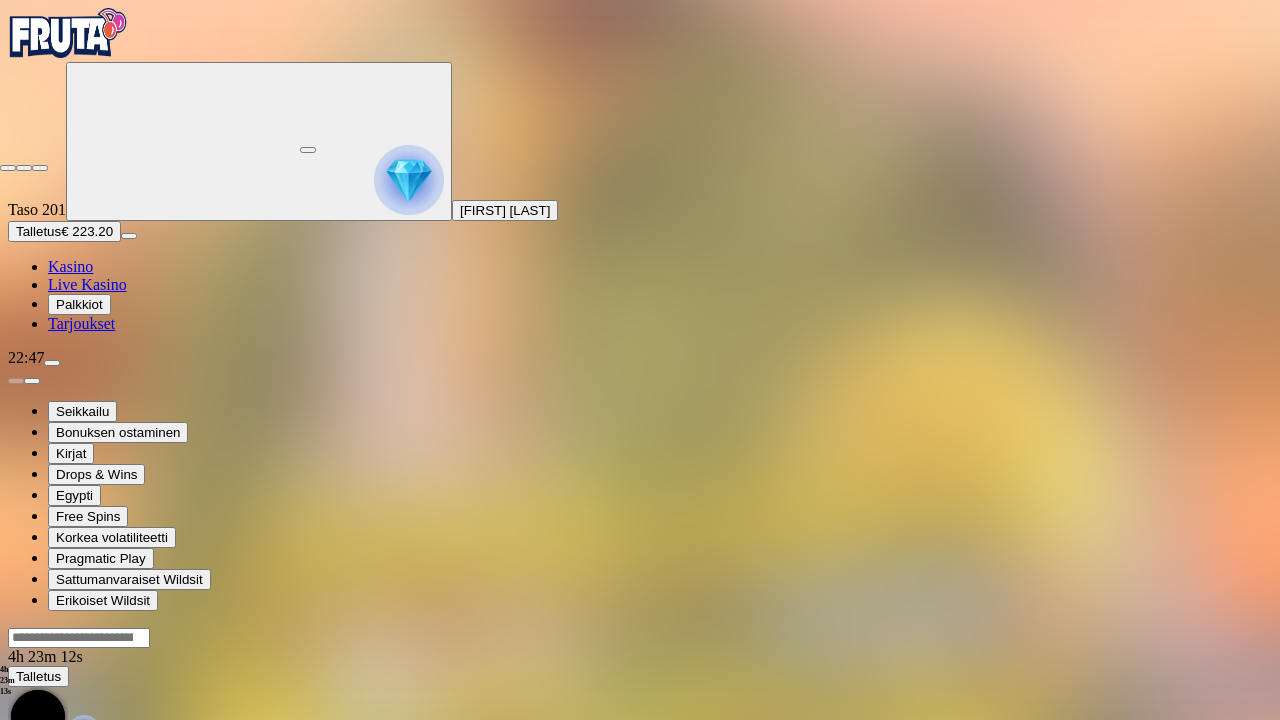 click at bounding box center (40, 168) 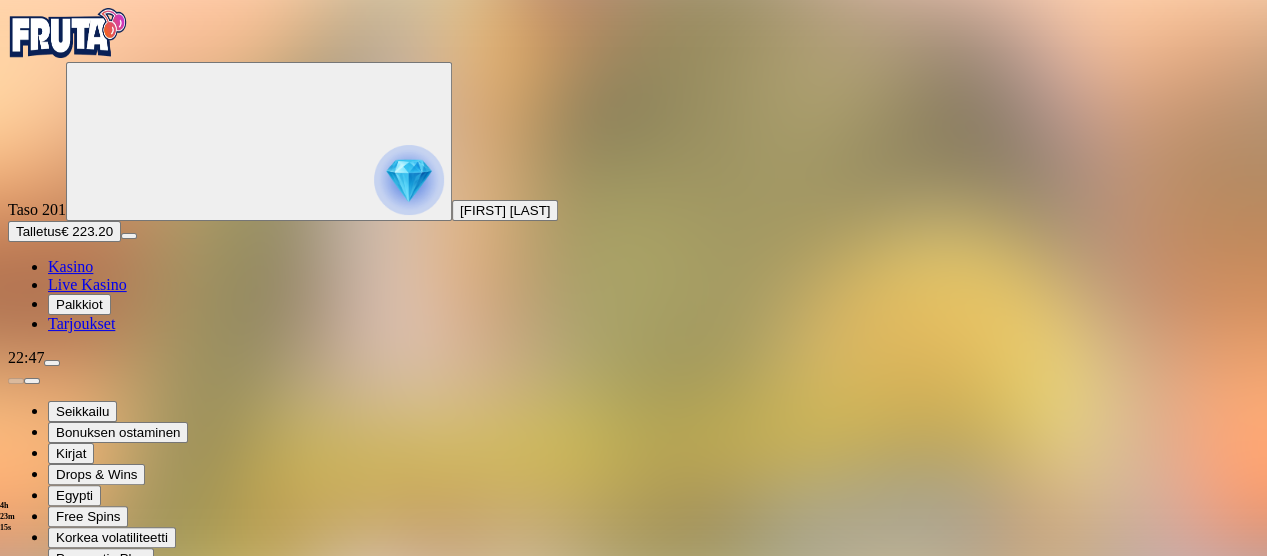 click at bounding box center [16, 820] 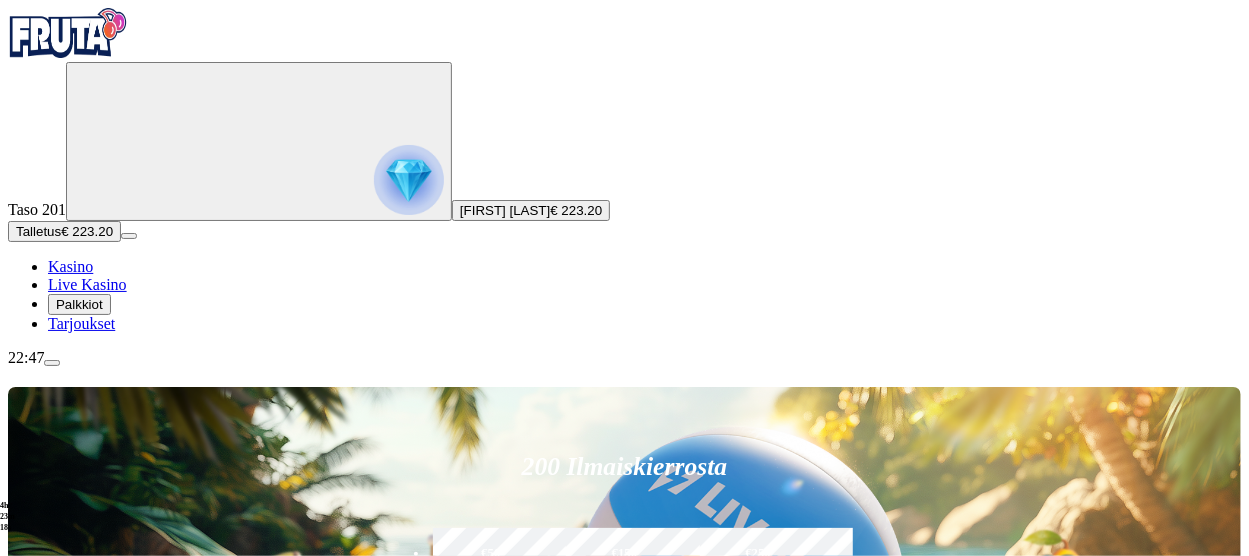 click on "[FIRST] [LAST]" at bounding box center (505, 210) 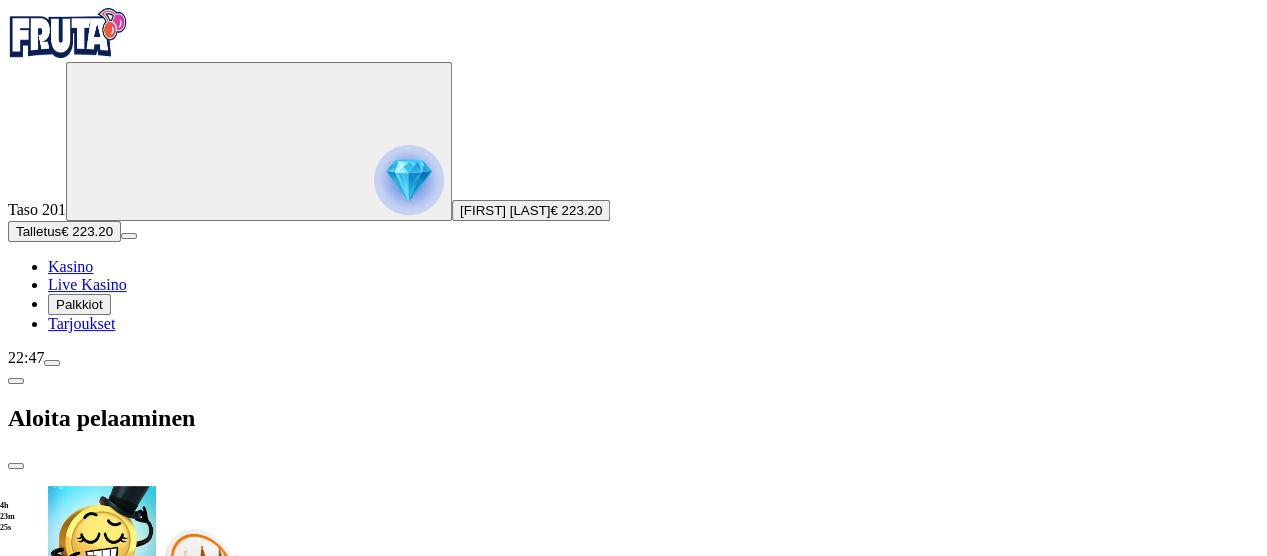 click at bounding box center (16, 466) 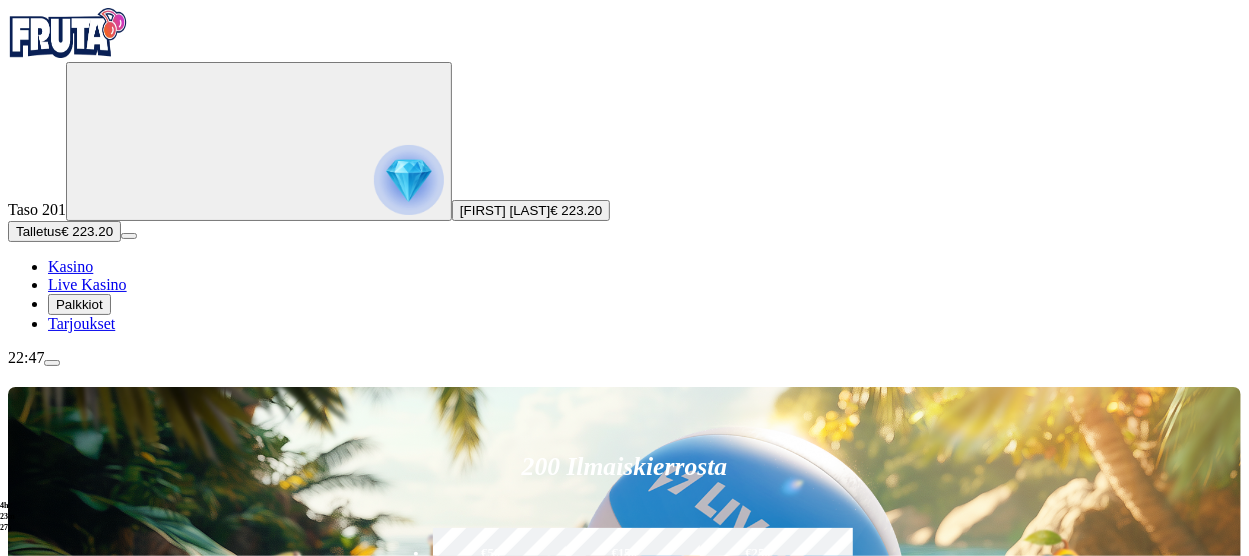 click at bounding box center (52, 363) 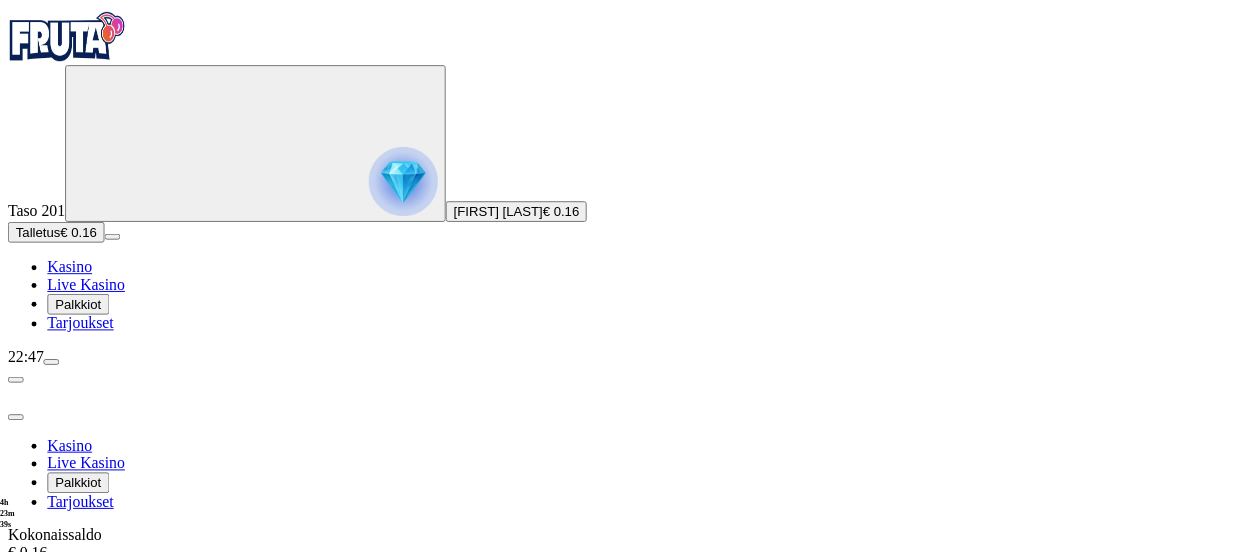 scroll, scrollTop: 0, scrollLeft: 0, axis: both 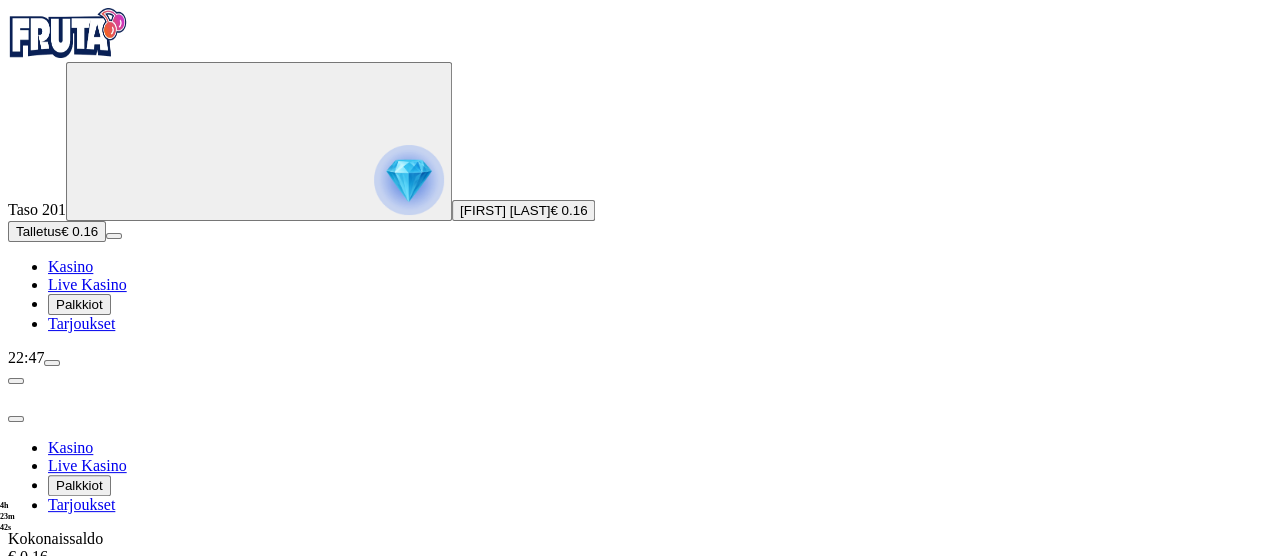 click at bounding box center (633, 865) 